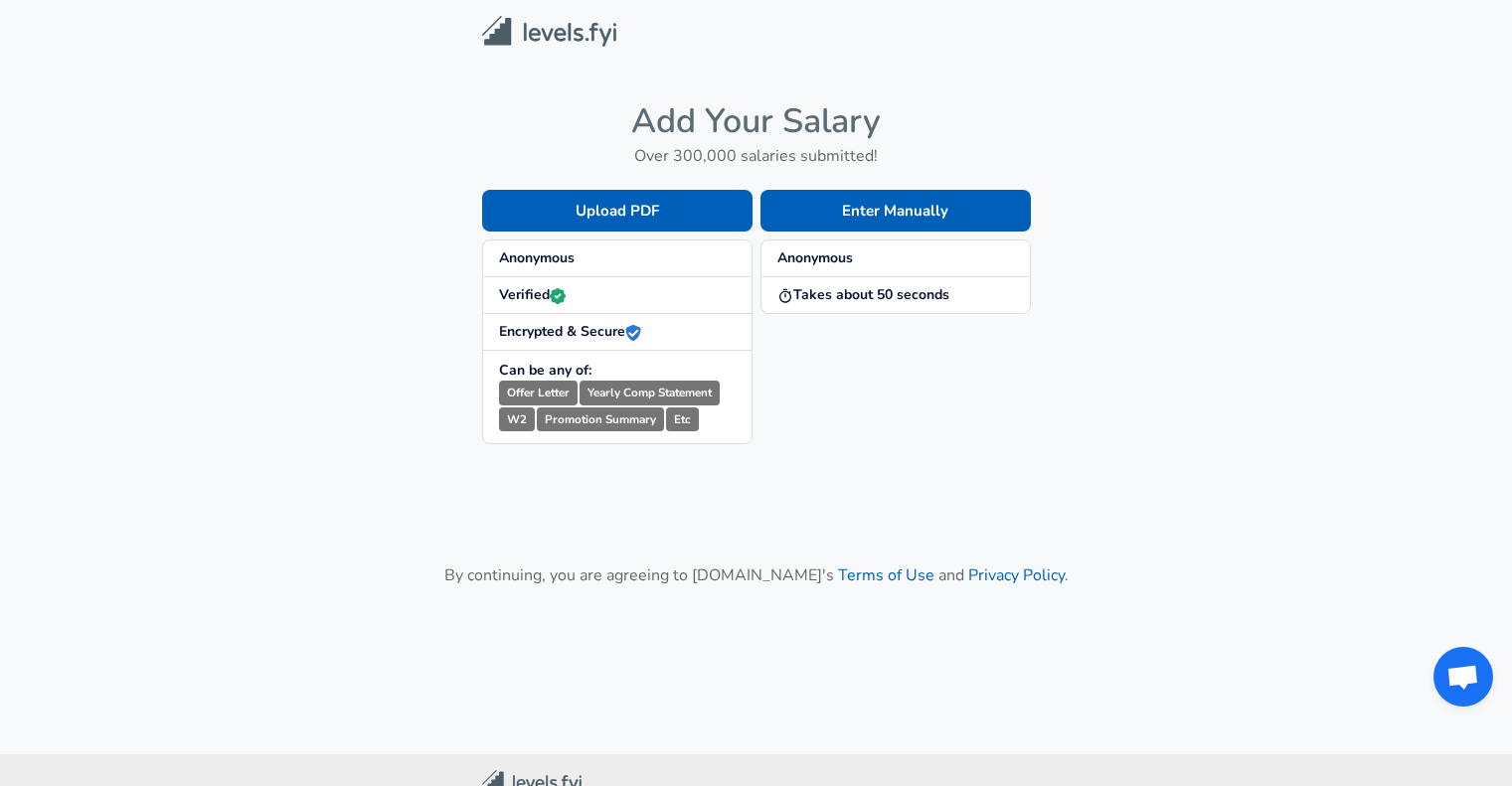 scroll, scrollTop: 0, scrollLeft: 0, axis: both 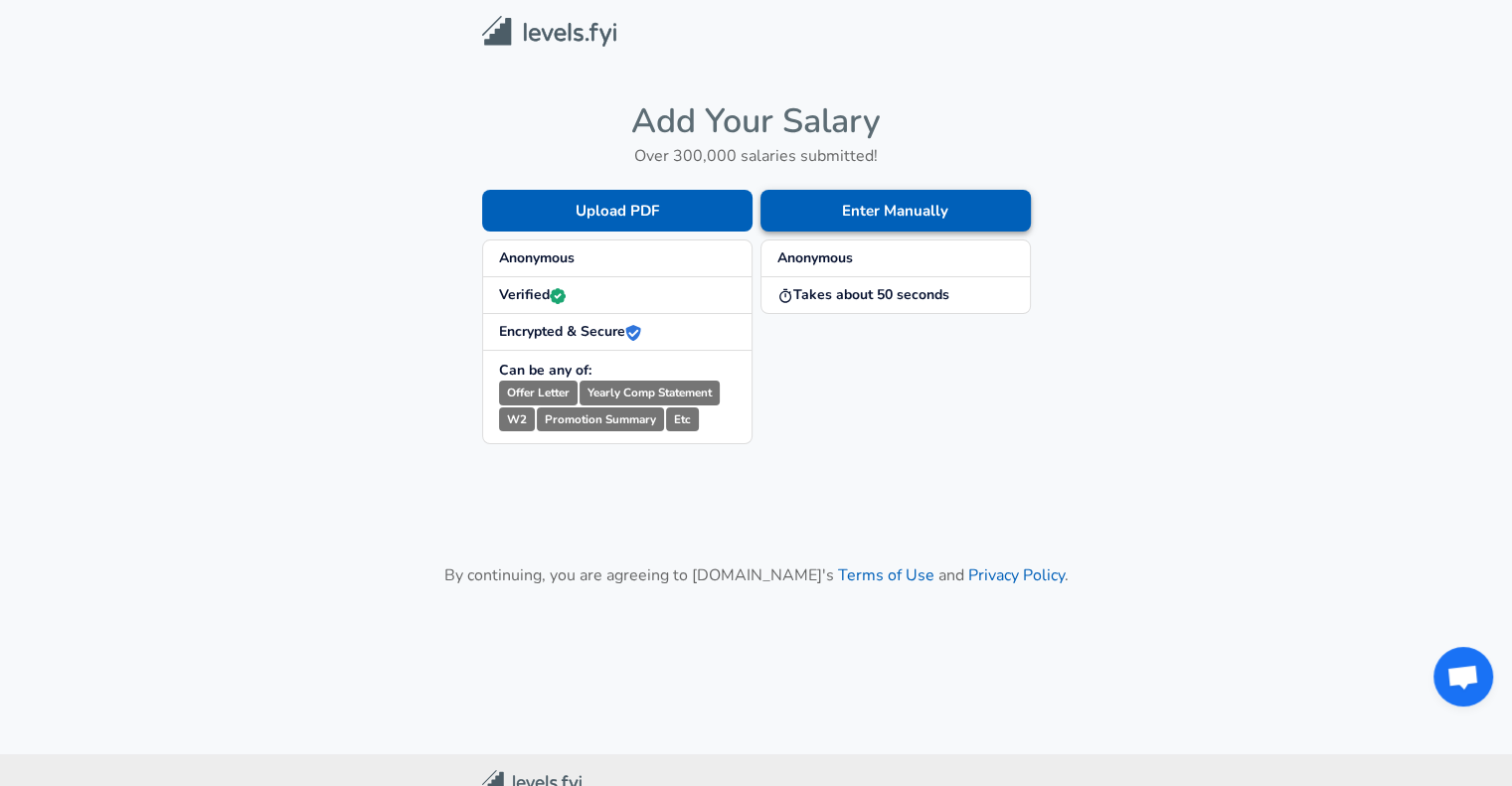 click on "Enter Manually" at bounding box center (896, 211) 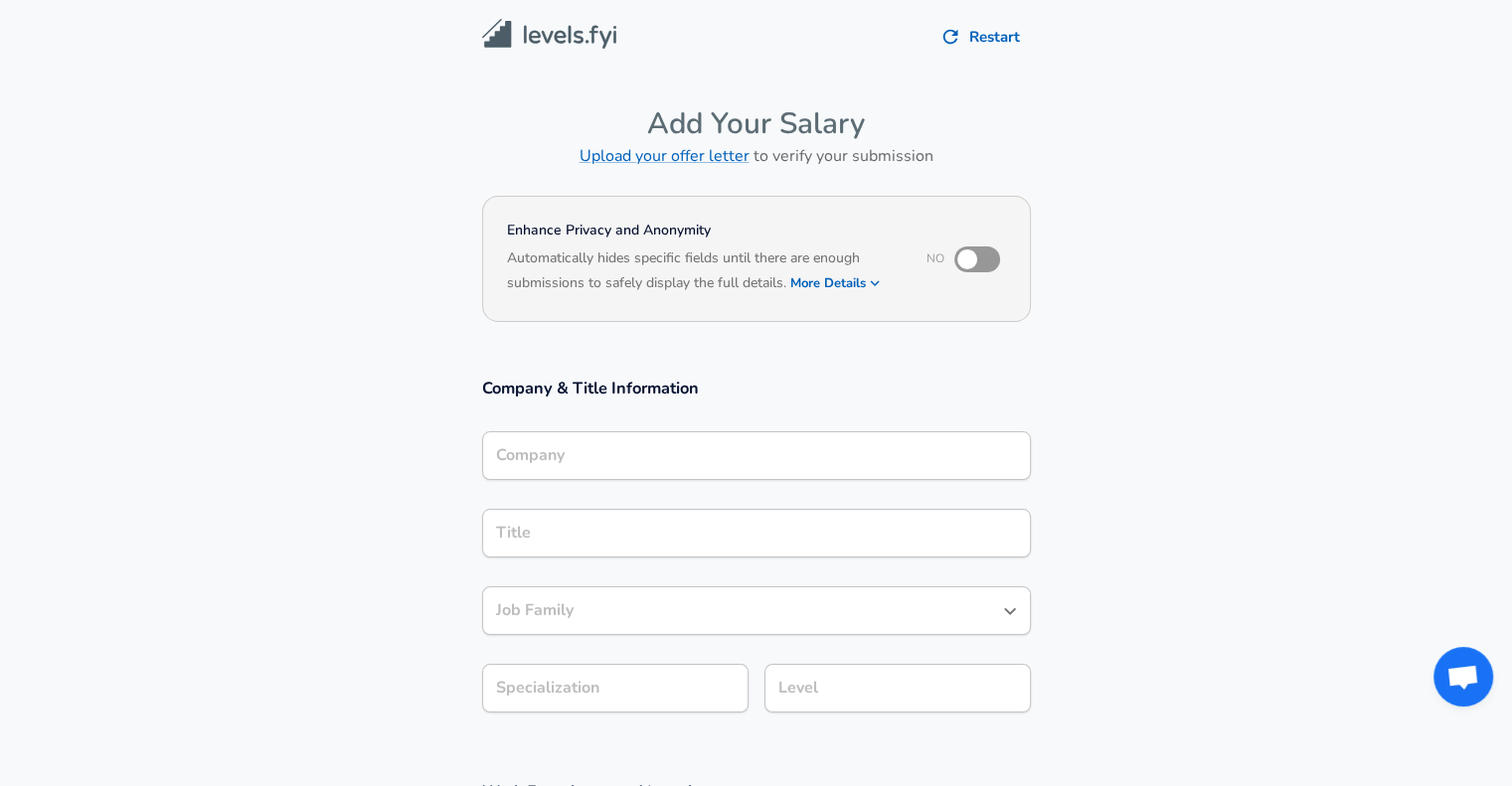 click on "Company" at bounding box center [756, 455] 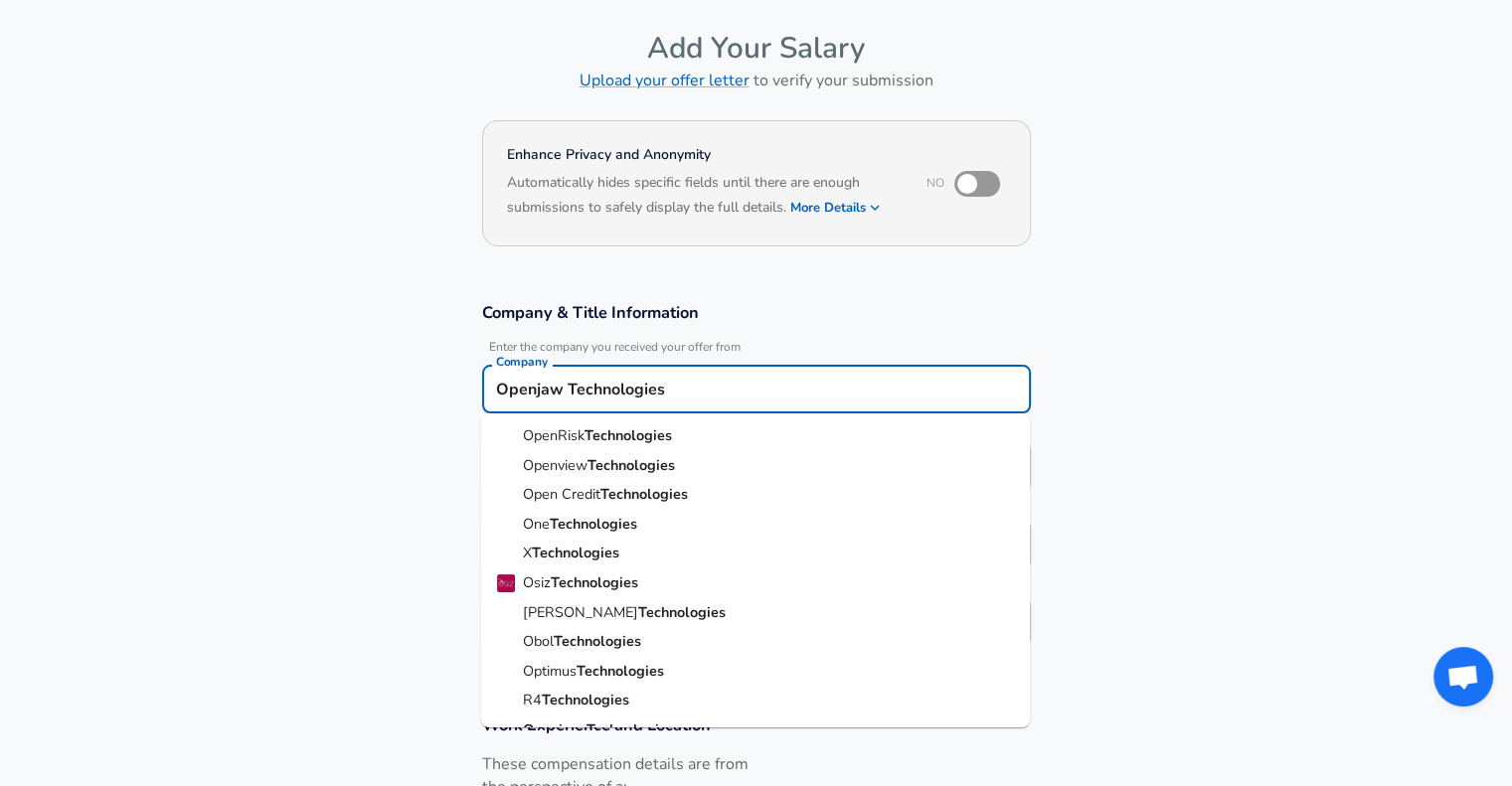scroll, scrollTop: 119, scrollLeft: 0, axis: vertical 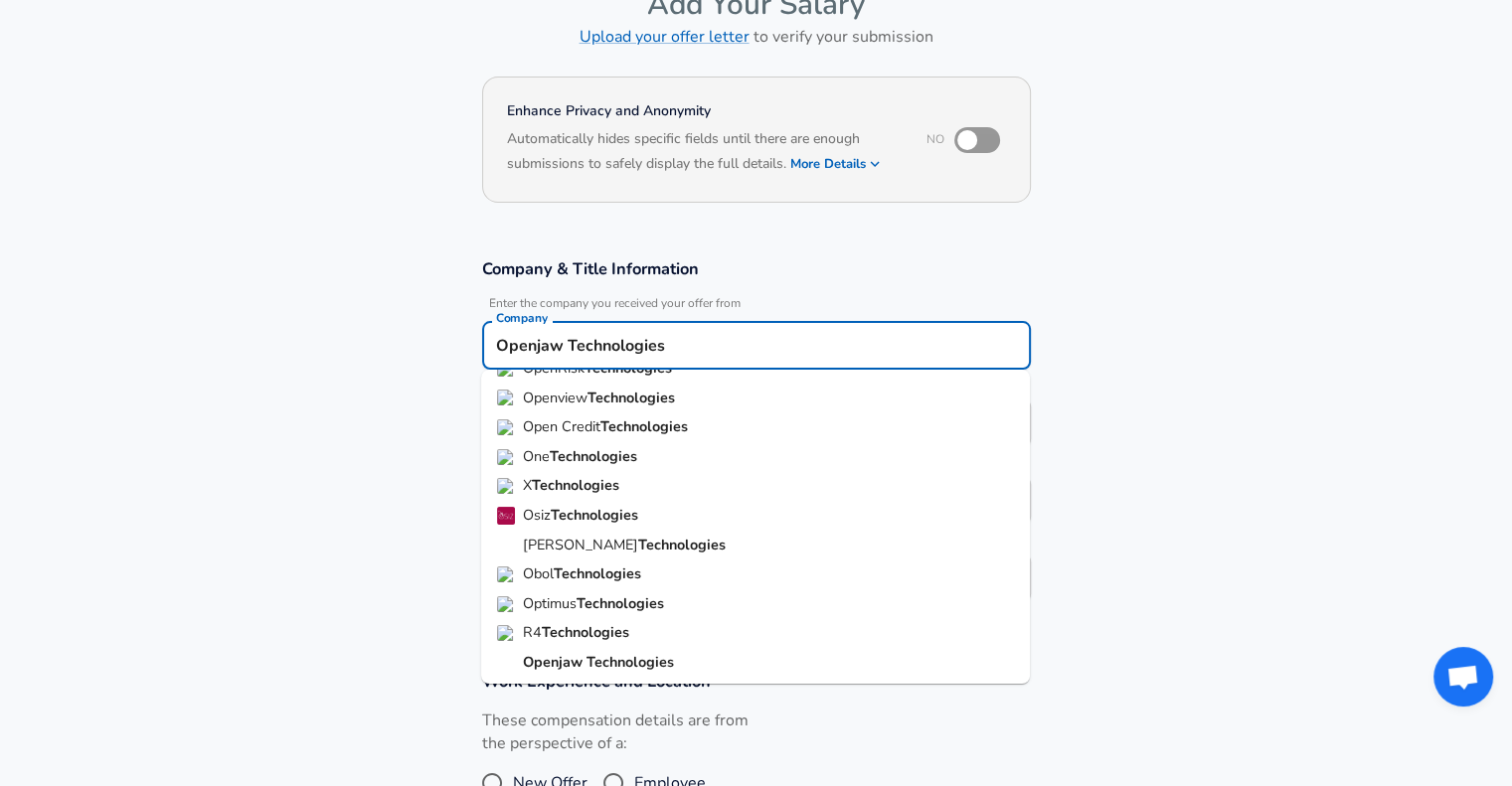 click on "Technologies" at bounding box center (630, 662) 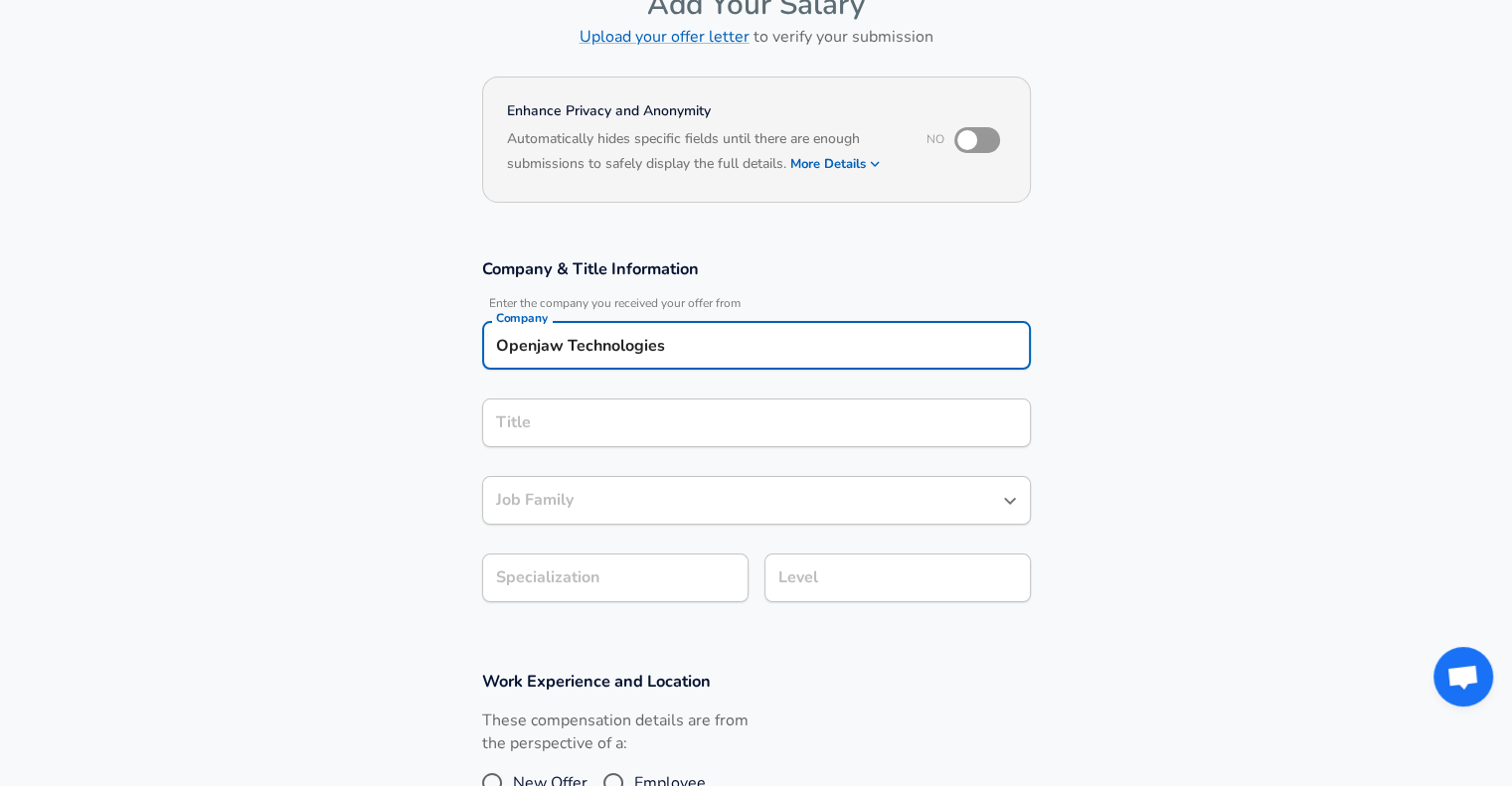 type on "Openjaw Technologies" 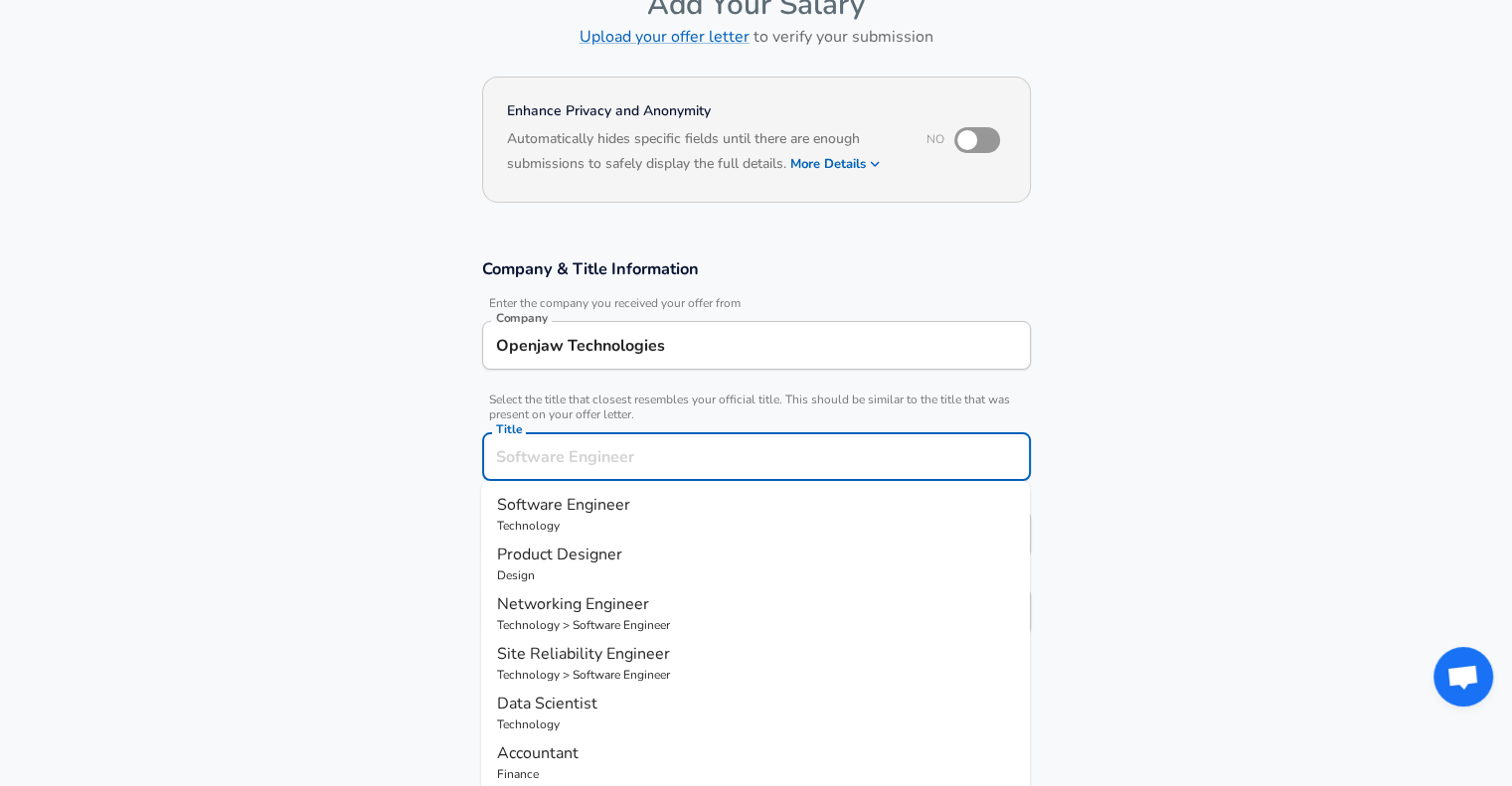 scroll, scrollTop: 159, scrollLeft: 0, axis: vertical 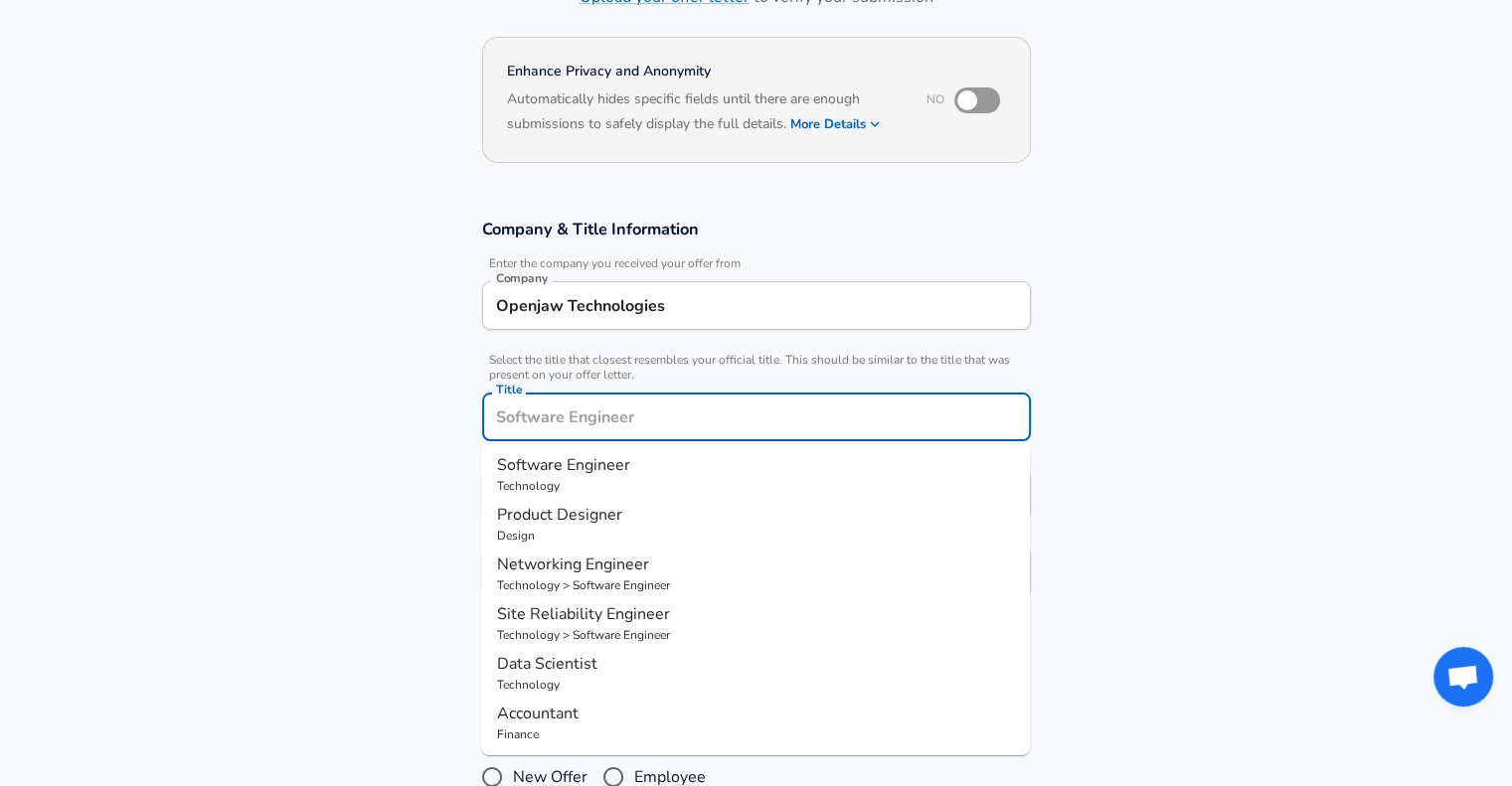 click on "Software Engineer" at bounding box center (564, 465) 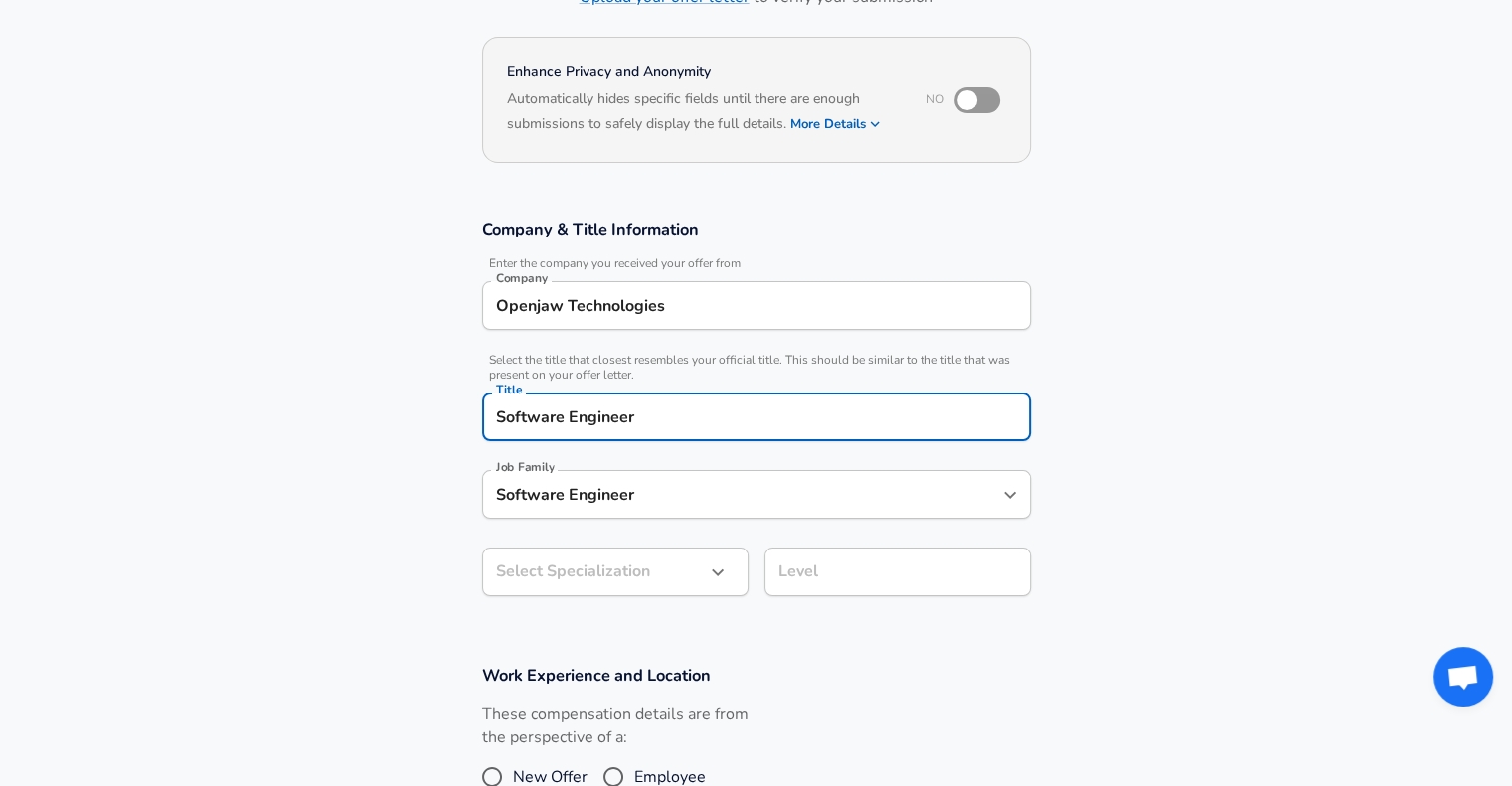 click on "We value your privacy We use cookies to enhance your browsing experience, serve personalized ads or content, and analyze our traffic. By clicking "Accept All", you consent to our use of cookies. Customize    Accept All   Customize Consent Preferences   We use cookies to help you navigate efficiently and perform certain functions. You will find detailed information about all cookies under each consent category below. The cookies that are categorized as "Necessary" are stored on your browser as they are essential for enabling the basic functionalities of the site. ...  Show more Necessary Always Active Necessary cookies are required to enable the basic features of this site, such as providing secure log-in or adjusting your consent preferences. These cookies do not store any personally identifiable data. Cookie _GRECAPTCHA Duration 5 months 27 days Description Google Recaptcha service sets this cookie to identify bots to protect the website against malicious spam attacks. Cookie __stripe_mid Duration 1 year MR" at bounding box center (756, 234) 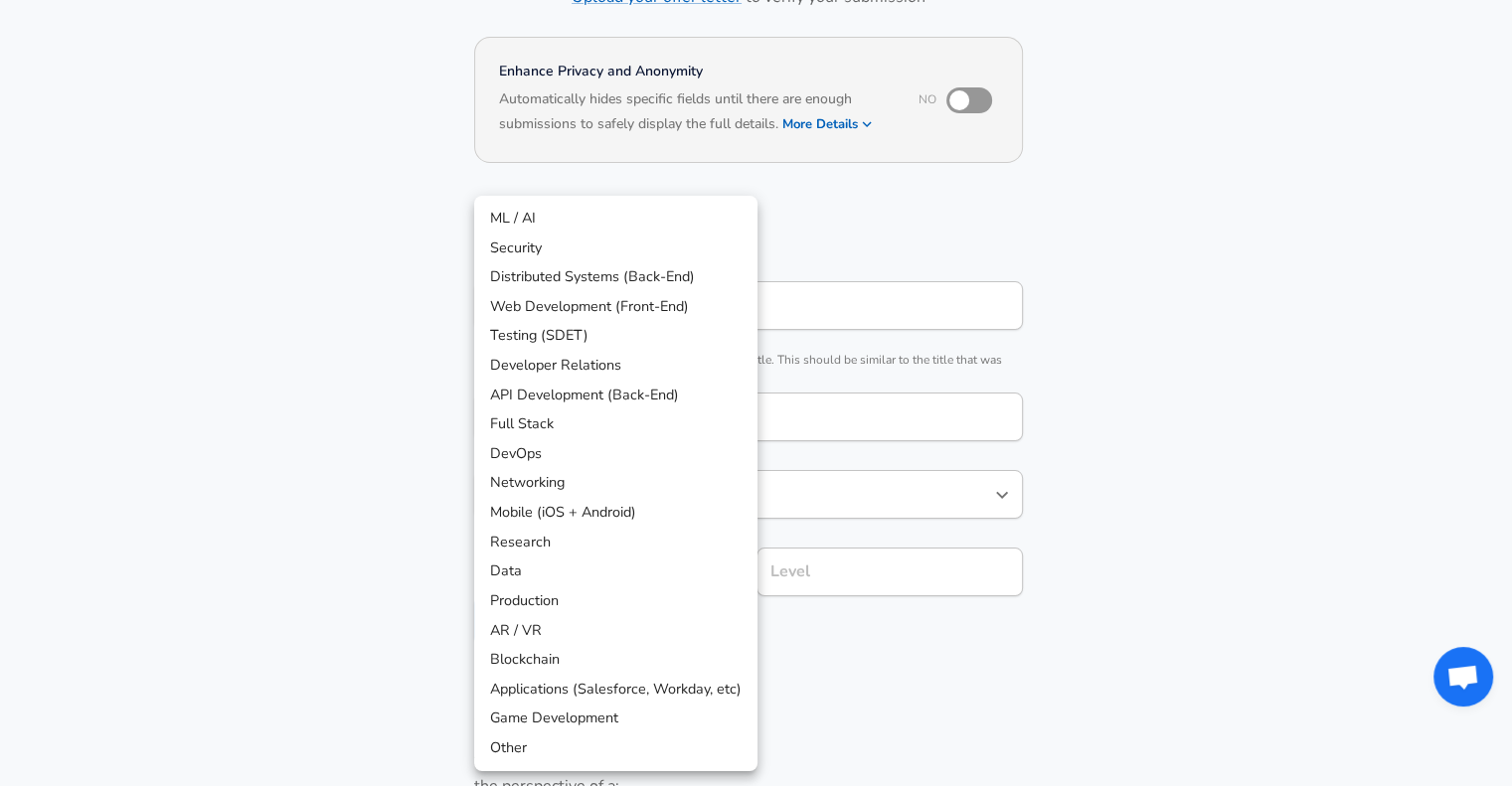 scroll, scrollTop: 219, scrollLeft: 0, axis: vertical 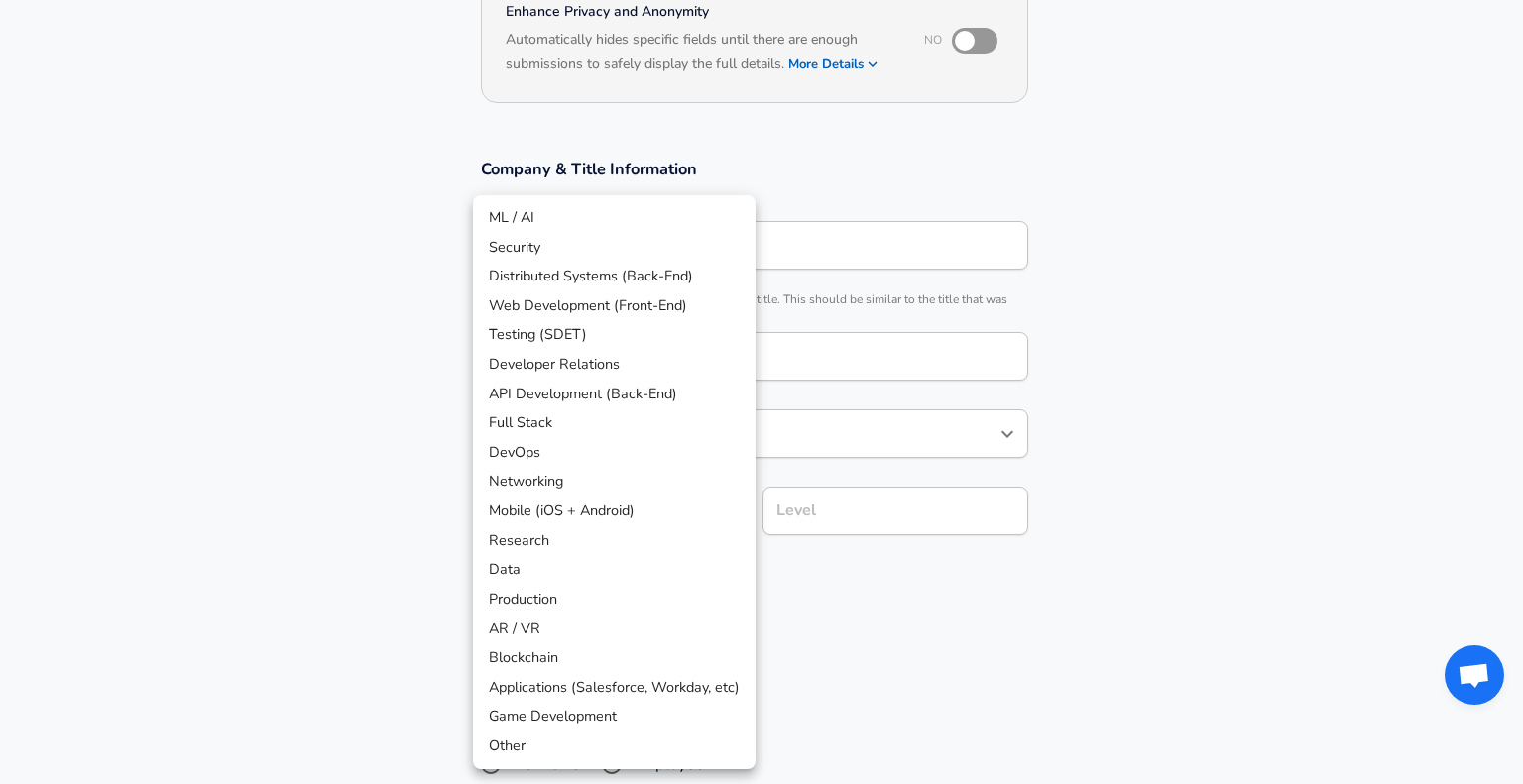 click on "API Development (Back-End)" at bounding box center (614, 394) 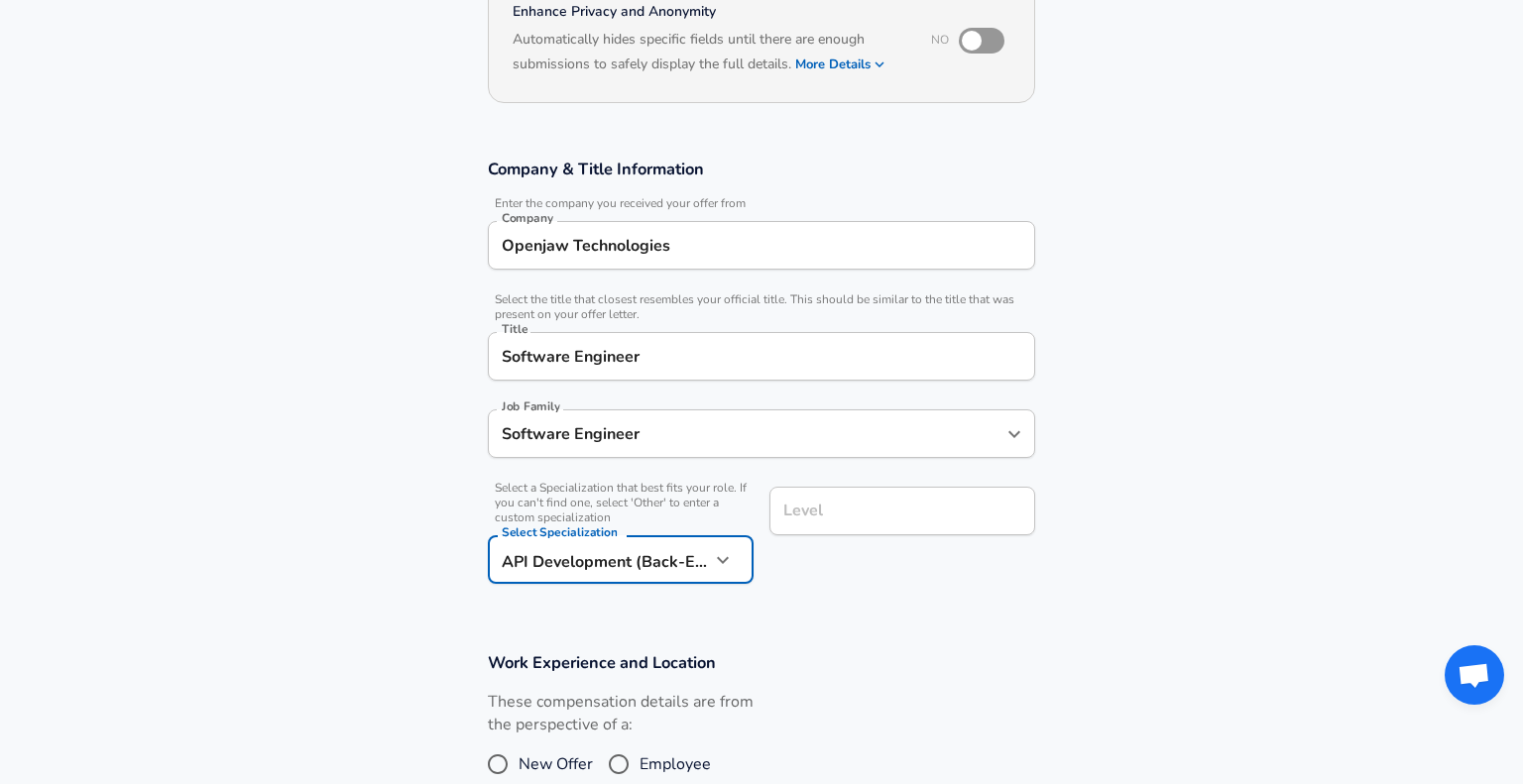 type on "API Development (Back-End)" 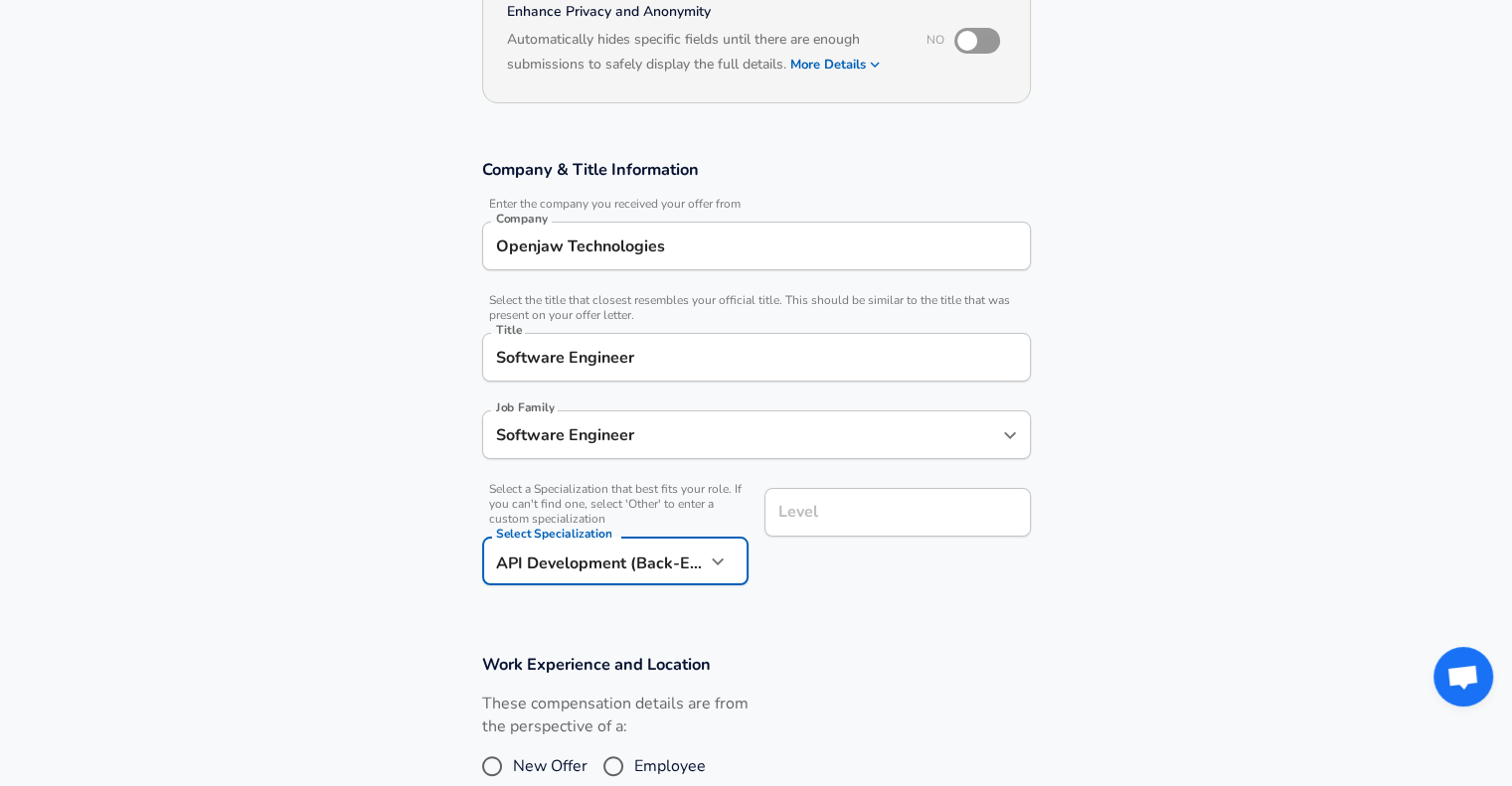 click on "Level" at bounding box center (898, 512) 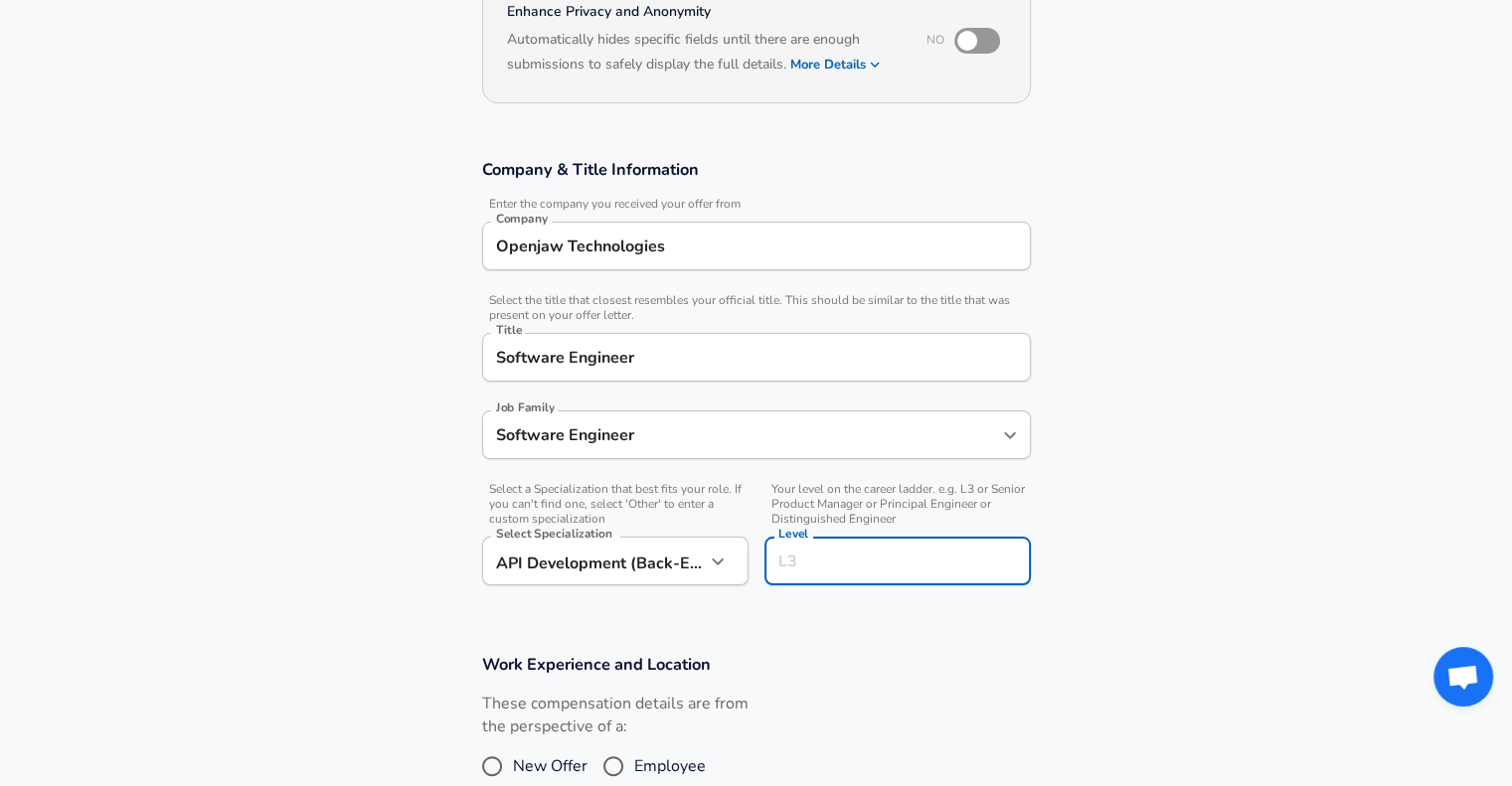scroll, scrollTop: 258, scrollLeft: 0, axis: vertical 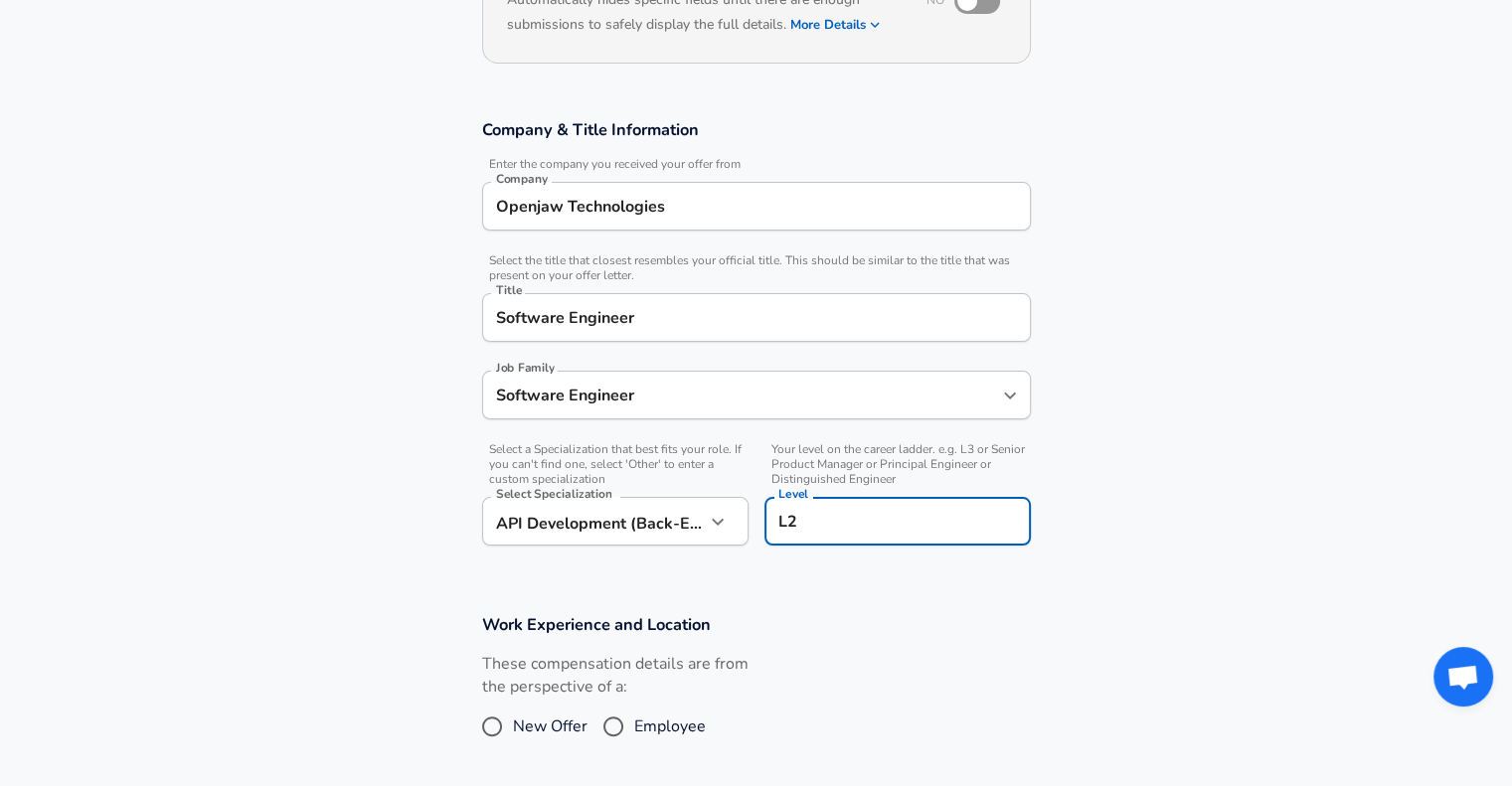 type on "L2" 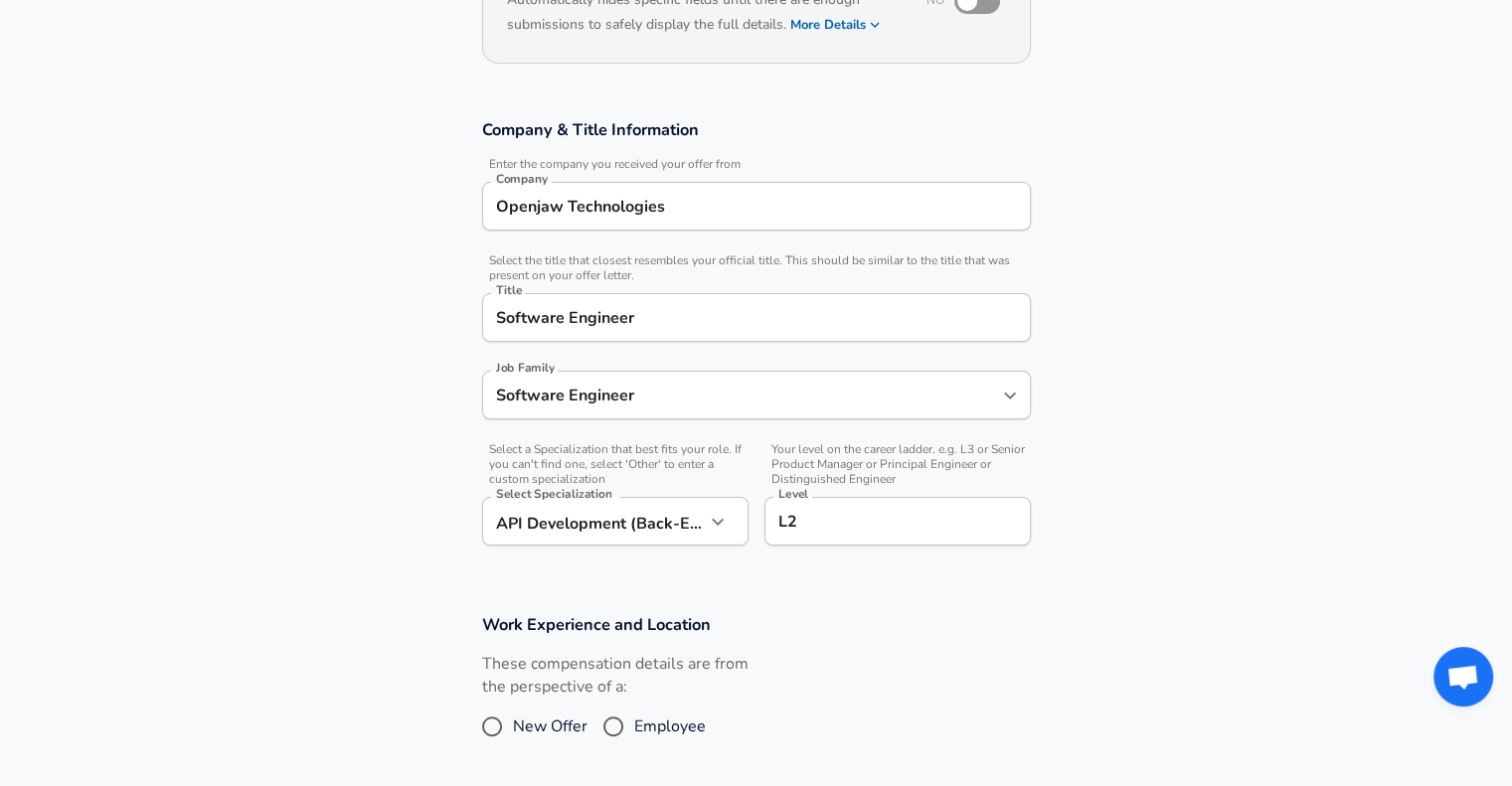 click on "Employee" at bounding box center (670, 726) 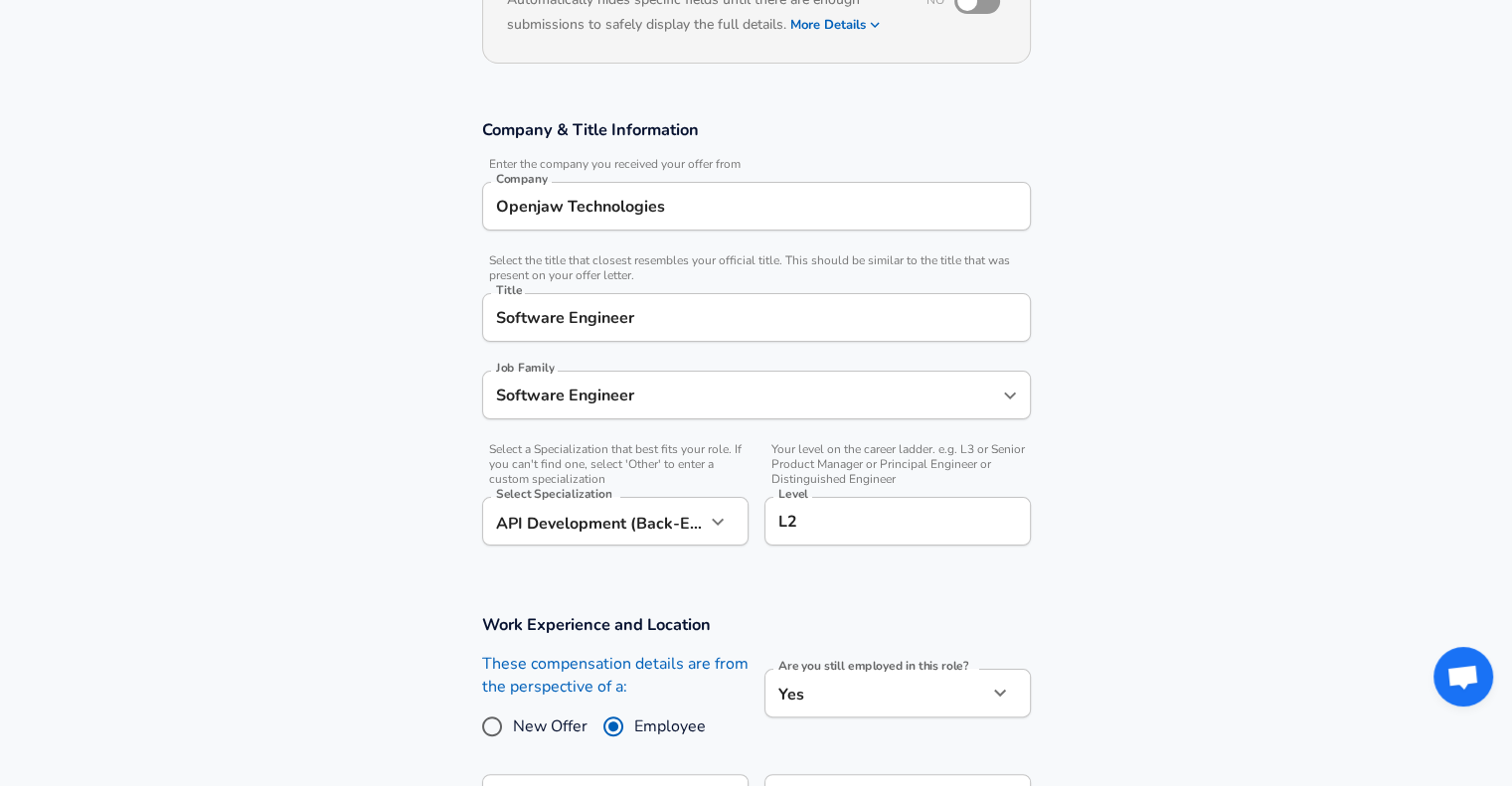 scroll, scrollTop: 457, scrollLeft: 0, axis: vertical 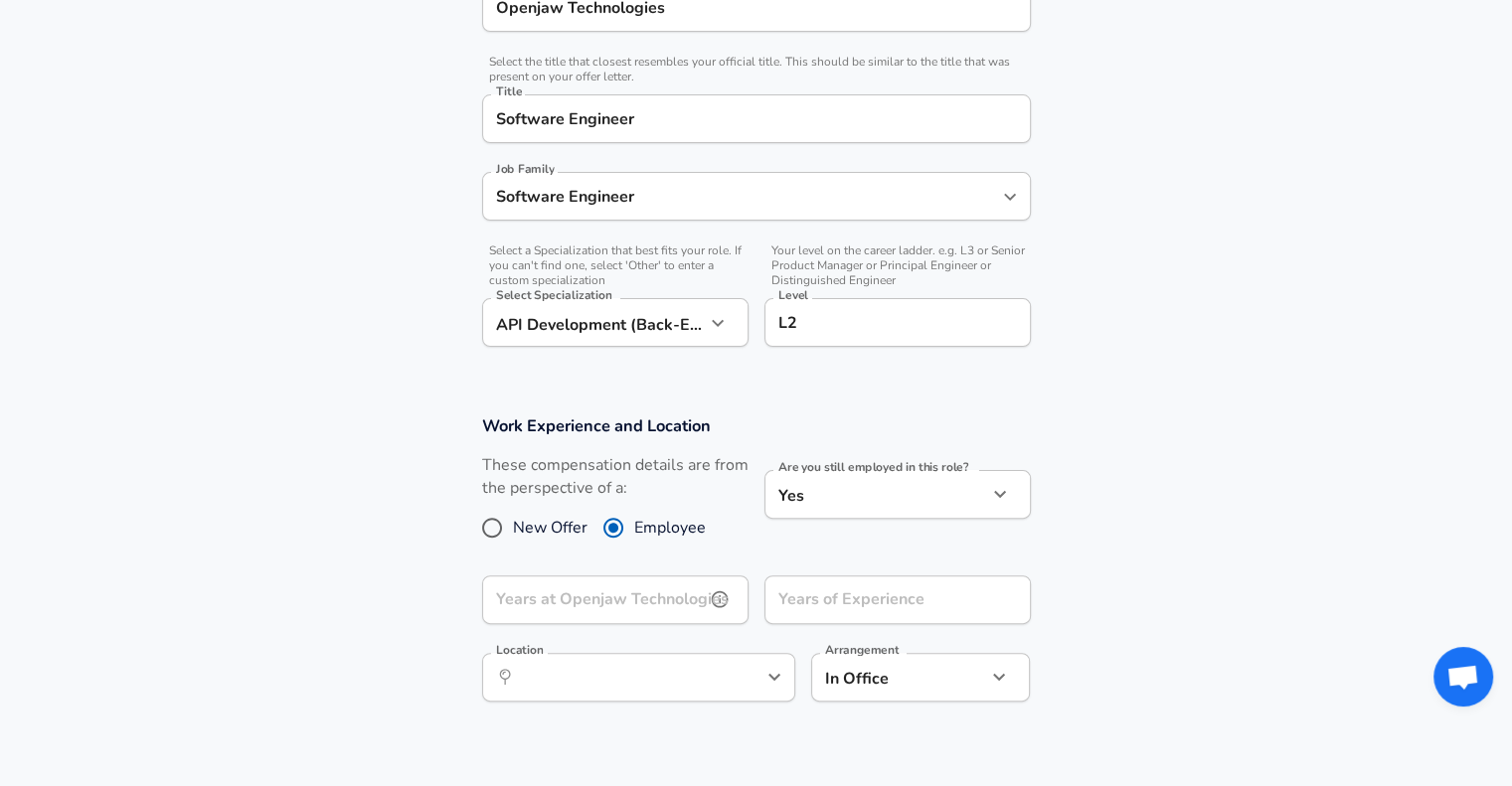 click on "Years at Openjaw Technologies" at bounding box center [593, 599] 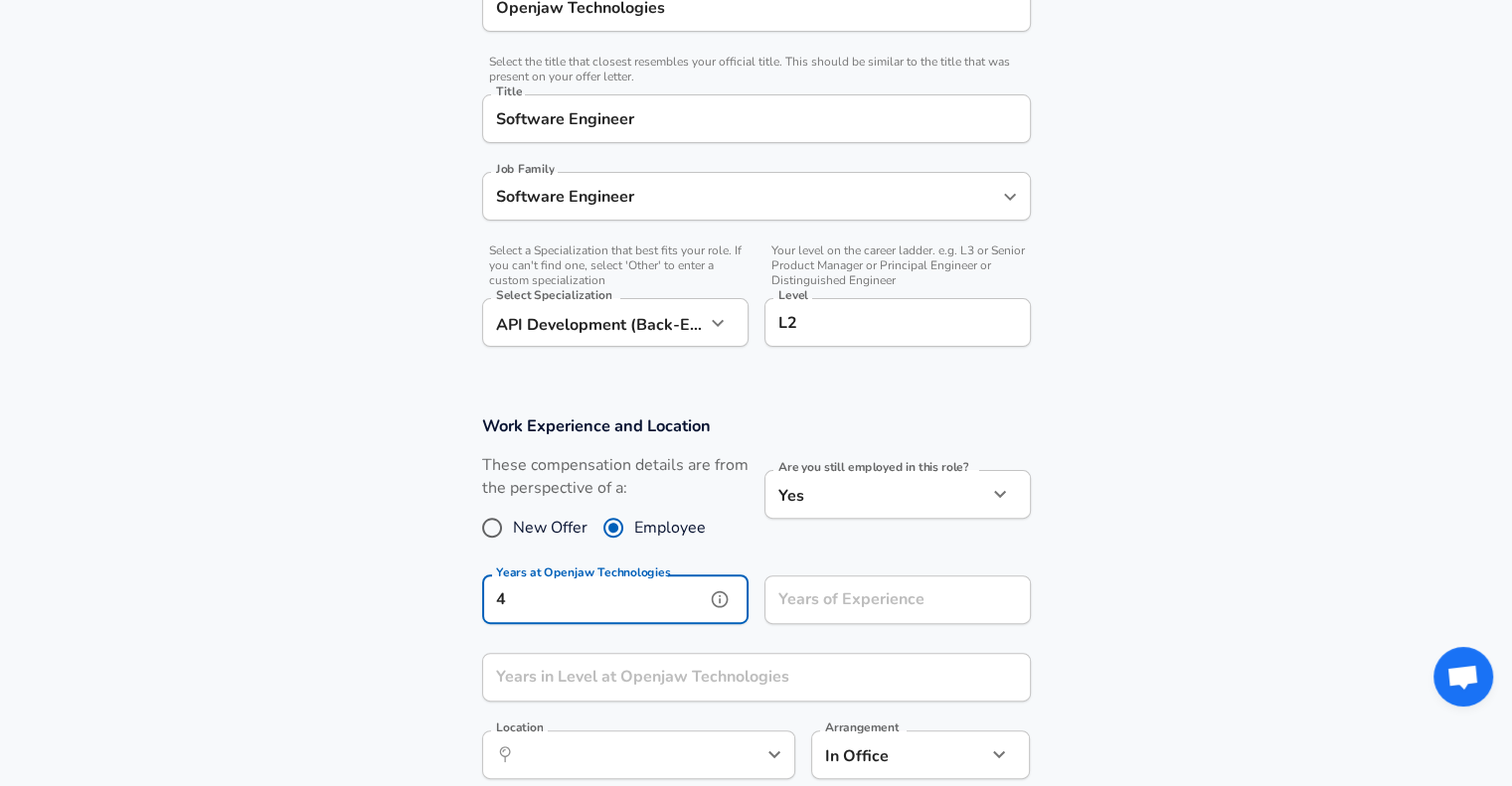 type on "4" 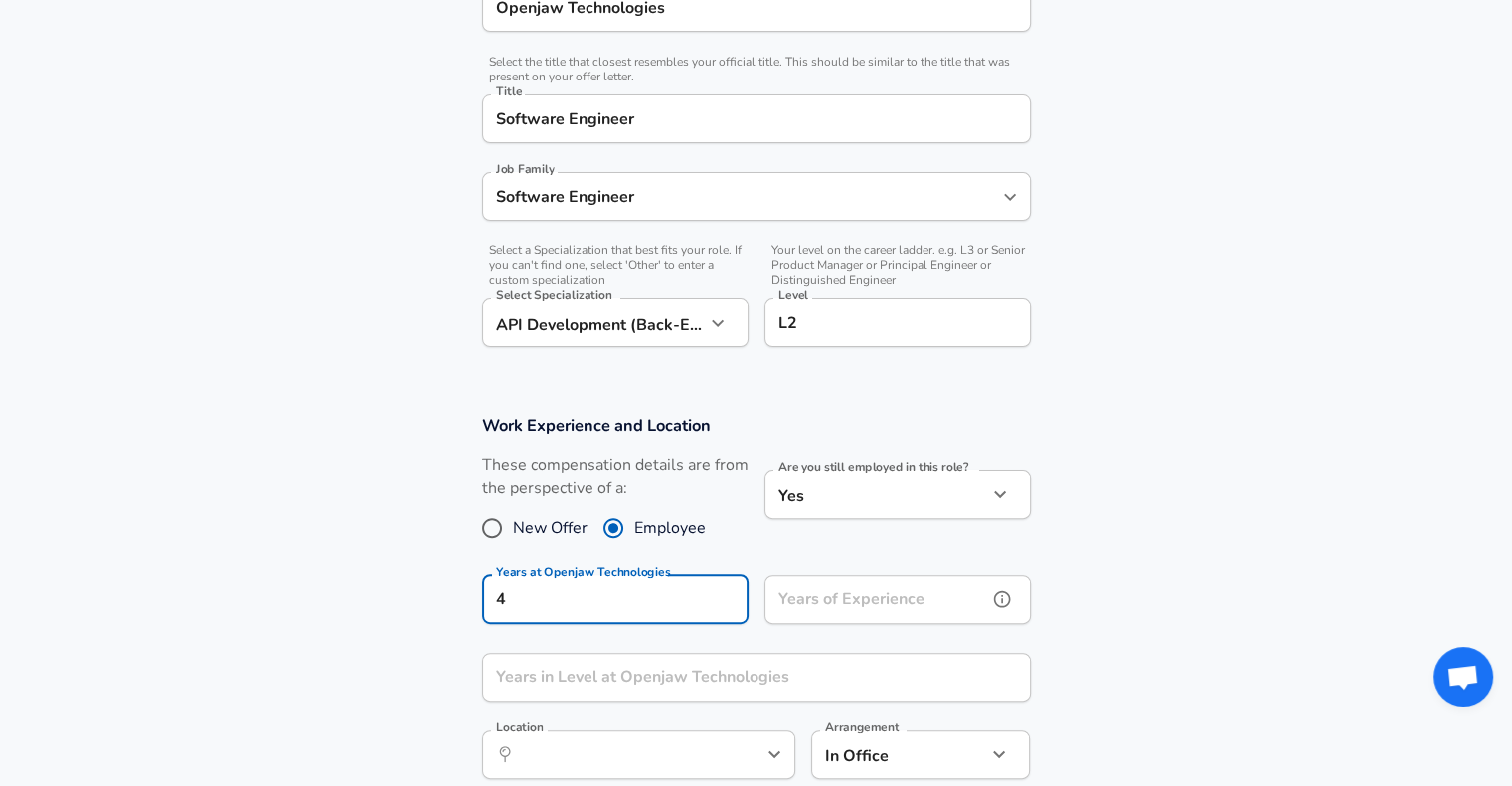click on "Years of Experience Years of Experience" at bounding box center (898, 602) 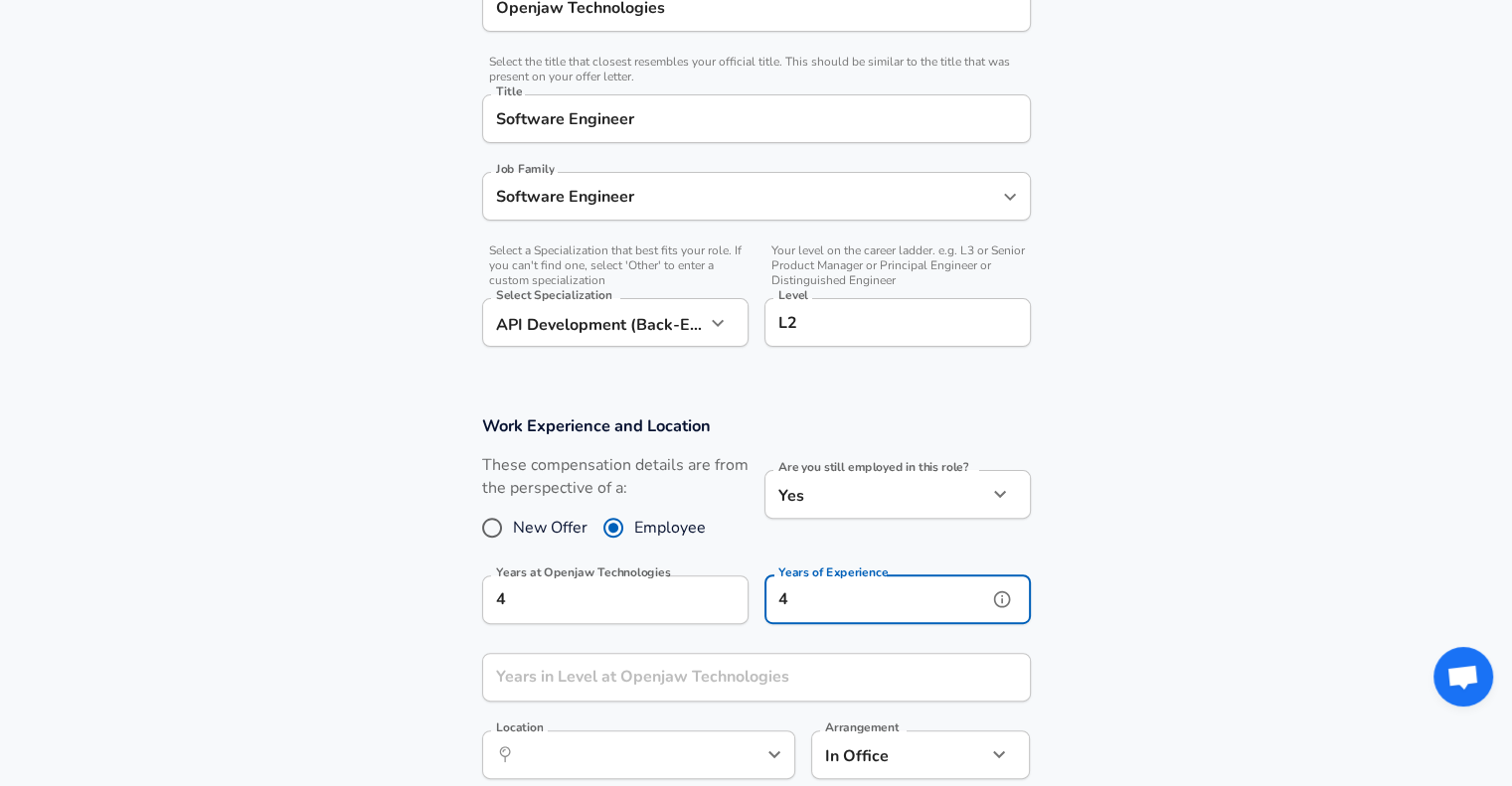 type on "4" 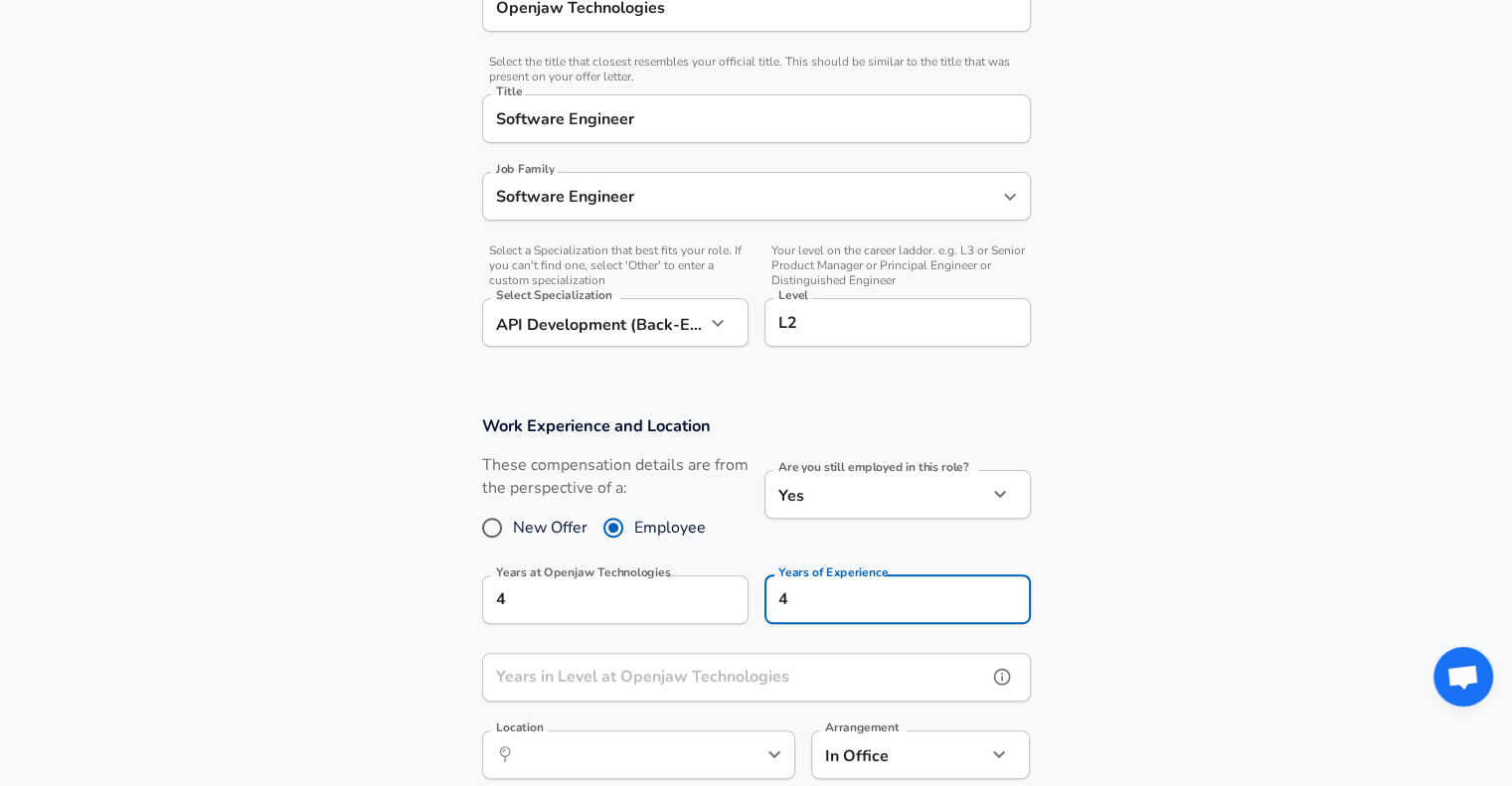 click on "Years in Level at Openjaw Technologies Years in Level at Openjaw Technologies" at bounding box center [756, 680] 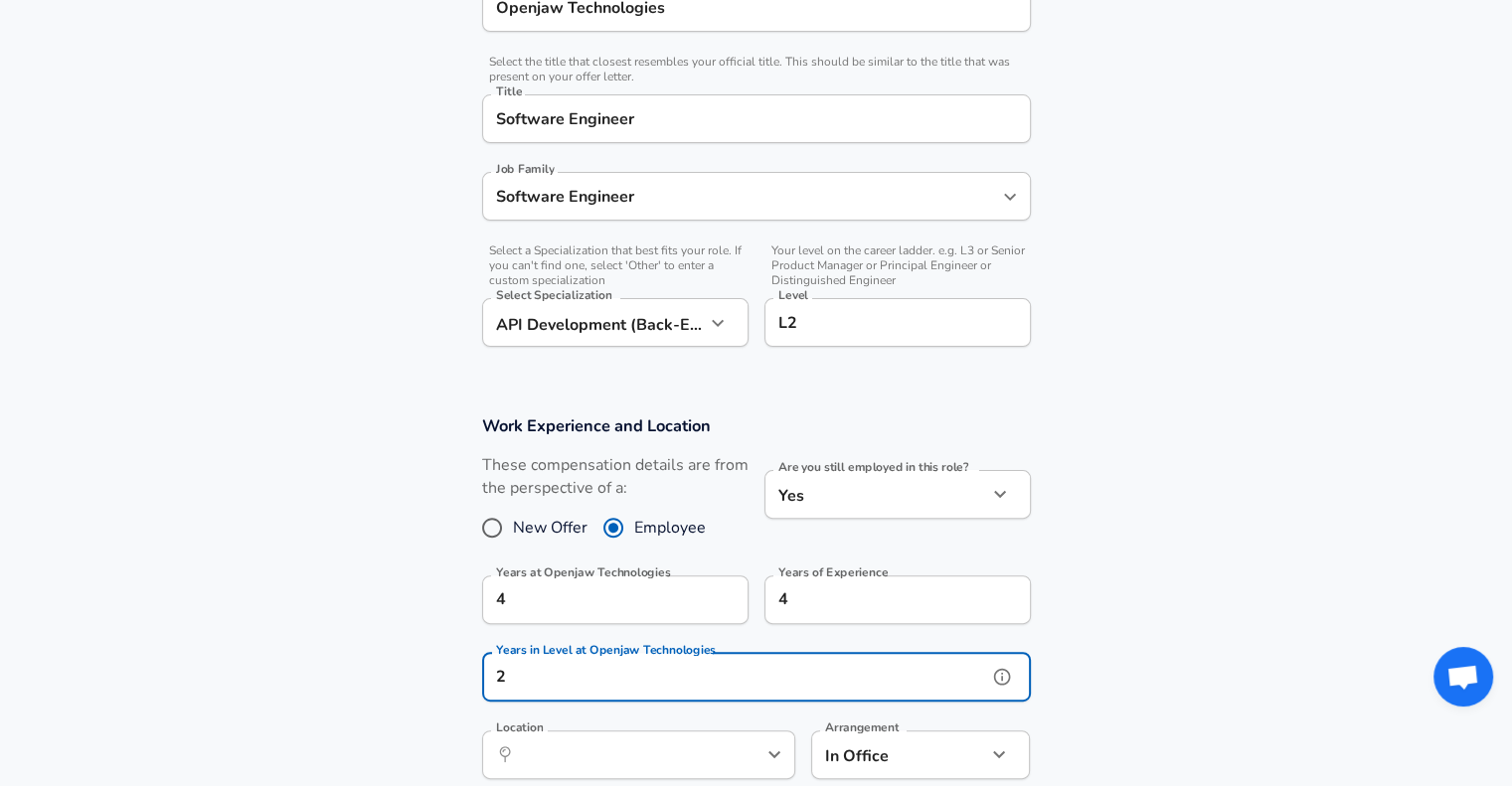type on "2" 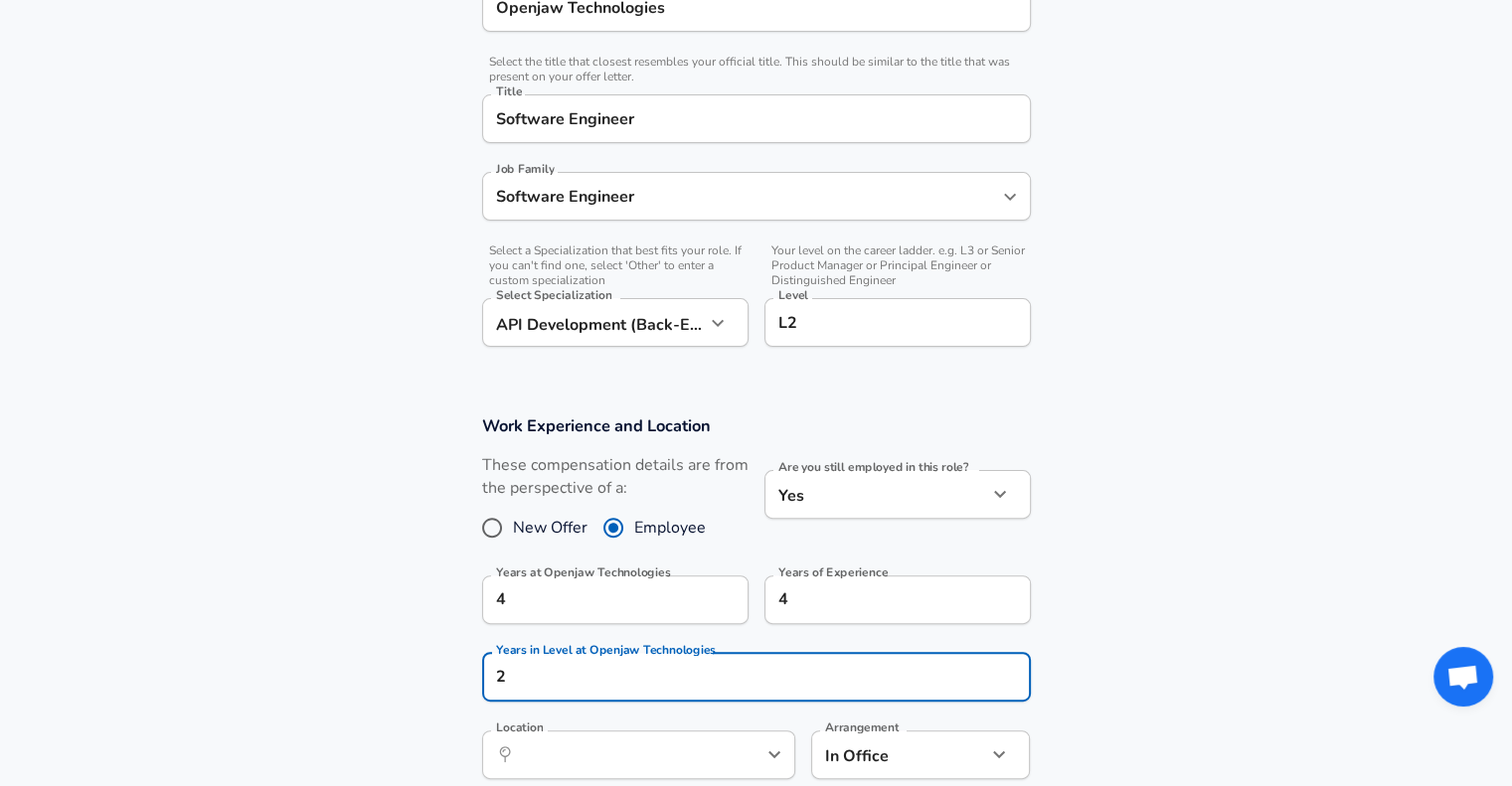 click on "Work Experience and Location These compensation details are from the perspective of a: New Offer Employee Are you still employed in this role? Yes yes Are you still employed in this role? Years at Openjaw Technologies 4 Years at Openjaw Technologies Years of Experience 4 Years of Experience Years in Level at Openjaw Technologies 2 Years in Level at Openjaw Technologies Location ​ Location Arrangement In Office office Arrangement" at bounding box center (756, 607) 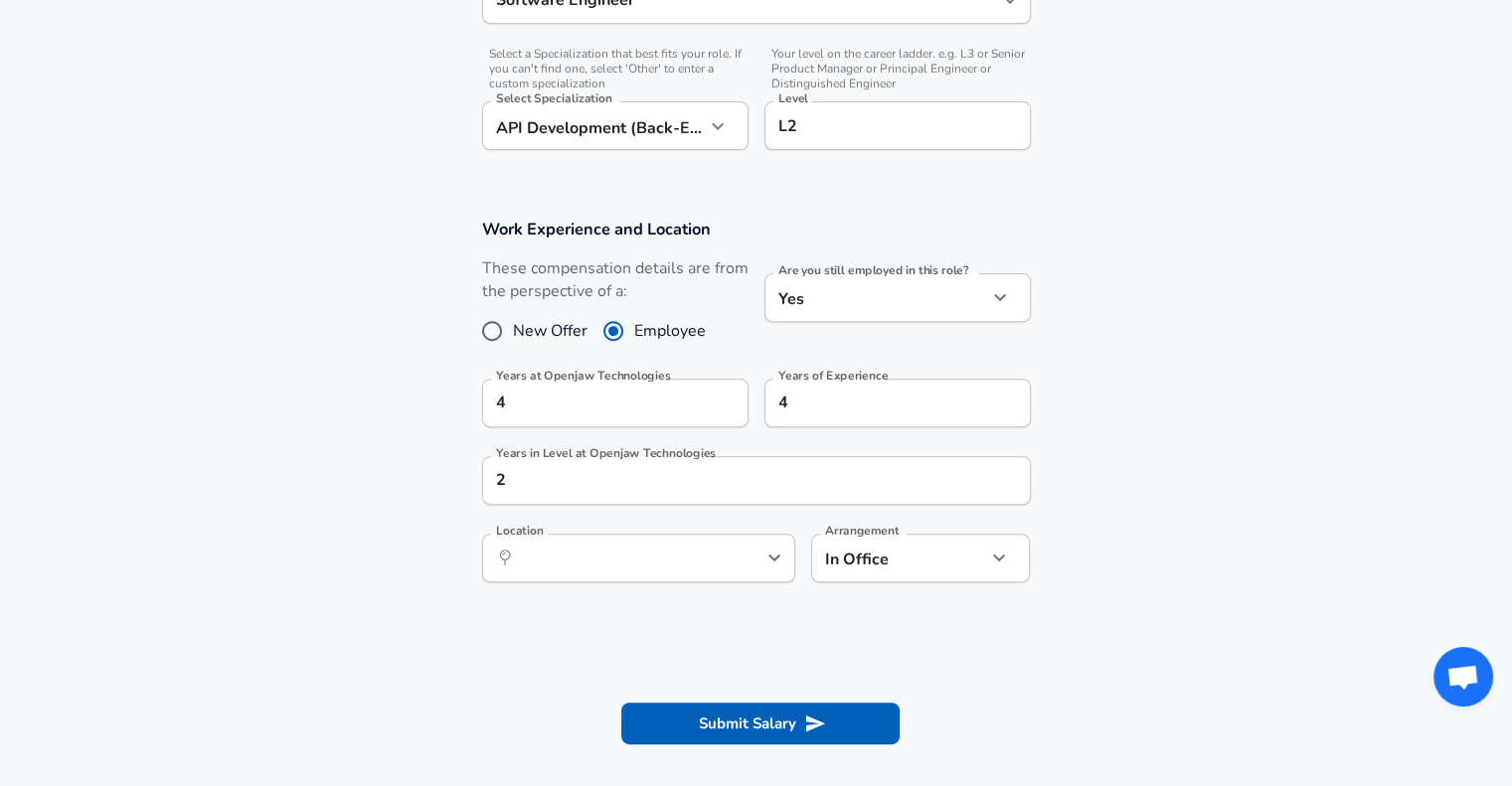 scroll, scrollTop: 656, scrollLeft: 0, axis: vertical 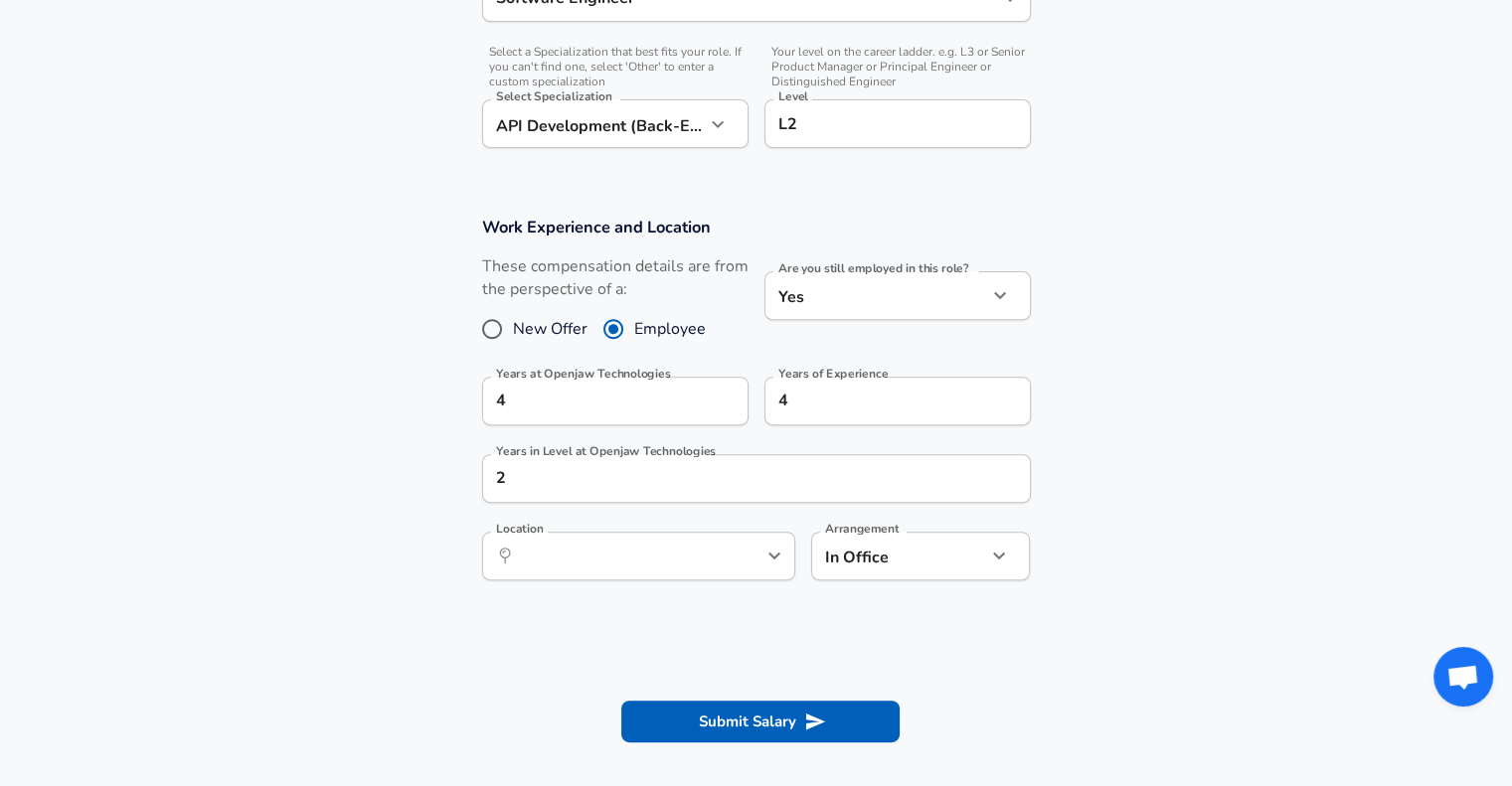 click on "​ Location" at bounding box center (638, 555) 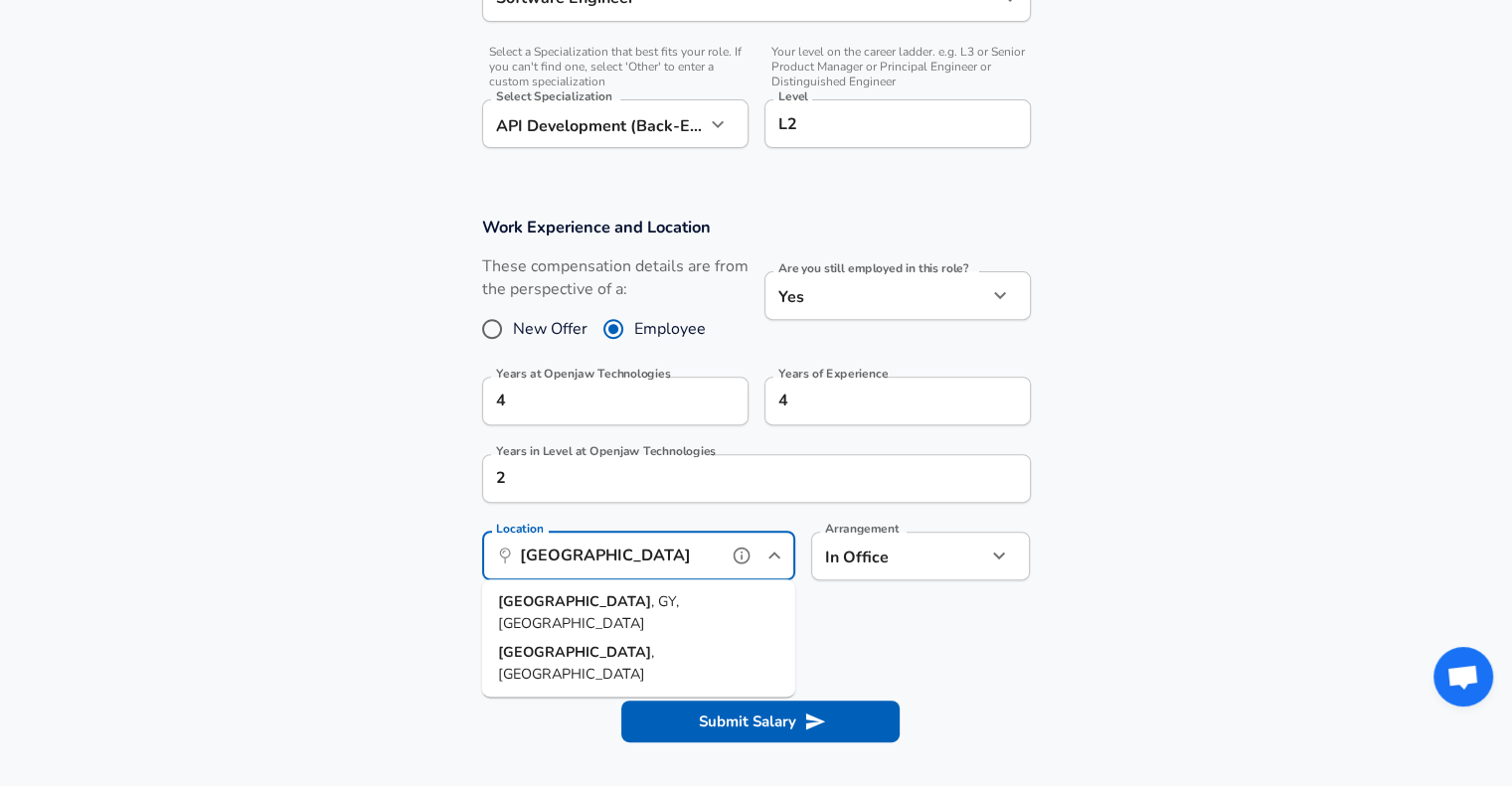 click on "[GEOGRAPHIC_DATA] , [GEOGRAPHIC_DATA], [GEOGRAPHIC_DATA]" at bounding box center [638, 612] 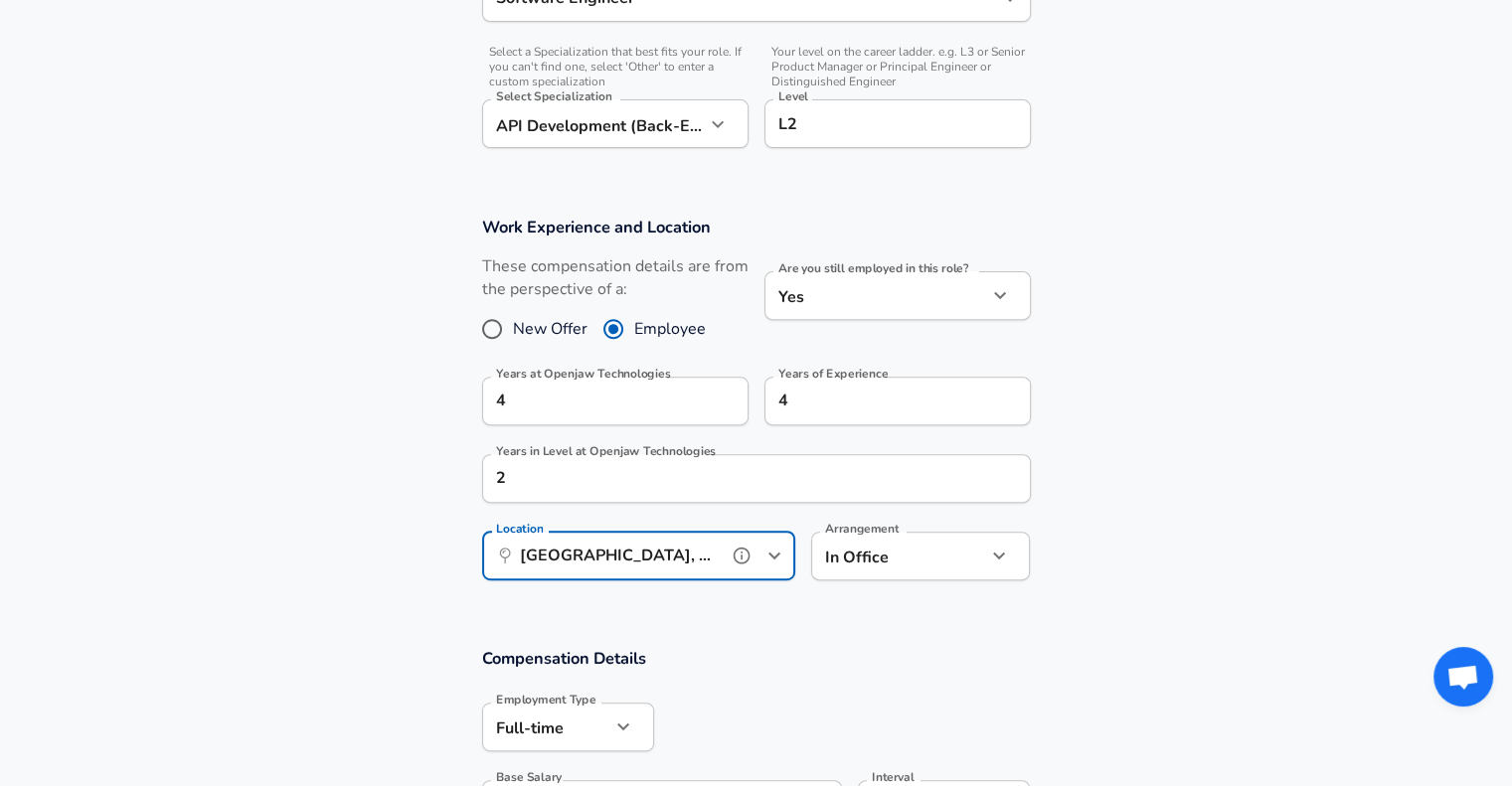 type on "[GEOGRAPHIC_DATA], [GEOGRAPHIC_DATA], [GEOGRAPHIC_DATA]" 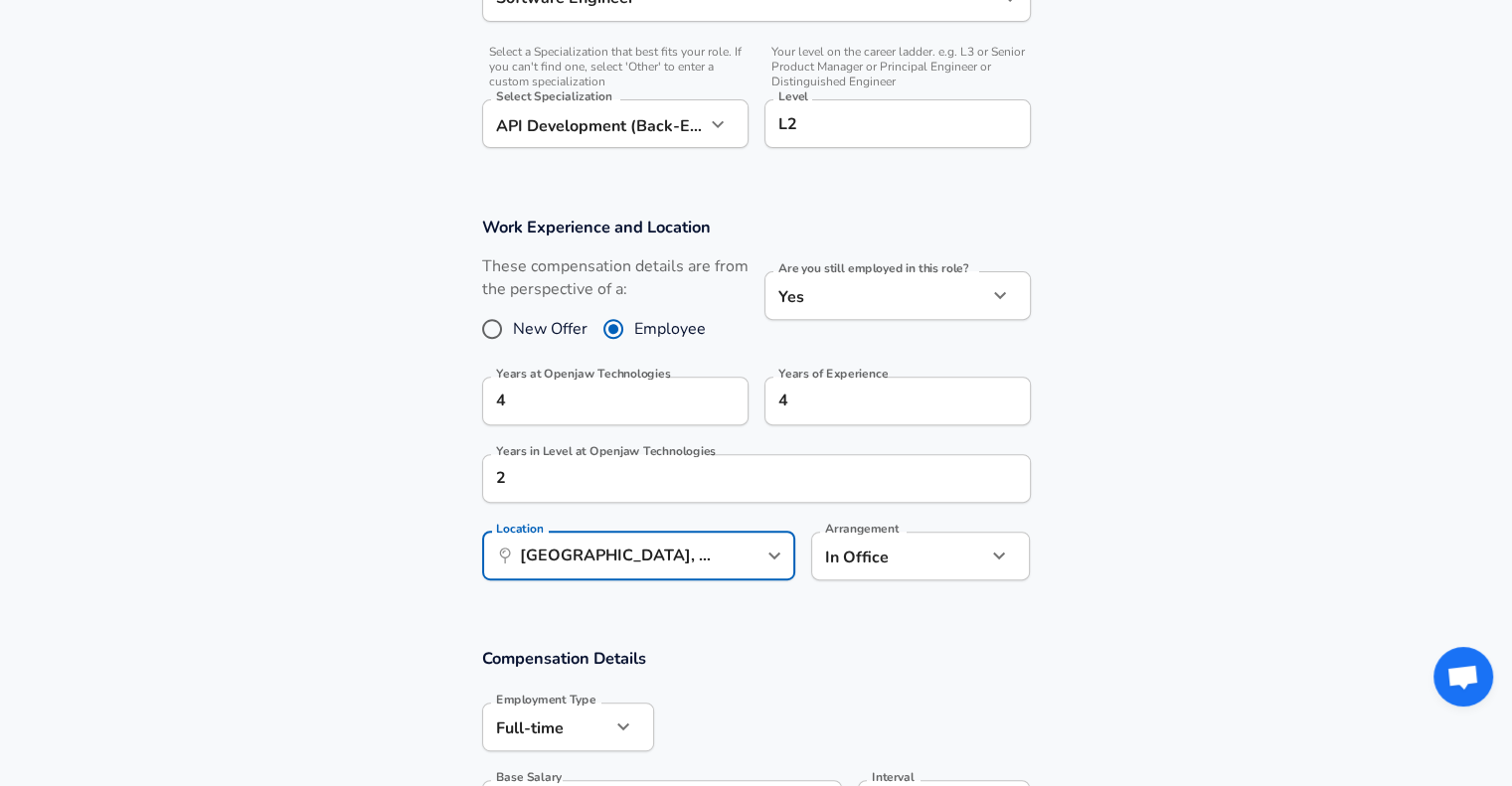 click on "We value your privacy We use cookies to enhance your browsing experience, serve personalized ads or content, and analyze our traffic. By clicking "Accept All", you consent to our use of cookies. Customize    Accept All   Customize Consent Preferences   We use cookies to help you navigate efficiently and perform certain functions. You will find detailed information about all cookies under each consent category below. The cookies that are categorized as "Necessary" are stored on your browser as they are essential for enabling the basic functionalities of the site. ...  Show more Necessary Always Active Necessary cookies are required to enable the basic features of this site, such as providing secure log-in or adjusting your consent preferences. These cookies do not store any personally identifiable data. Cookie _GRECAPTCHA Duration 5 months 27 days Description Google Recaptcha service sets this cookie to identify bots to protect the website against malicious spam attacks. Cookie __stripe_mid Duration 1 year MR" at bounding box center (756, -263) 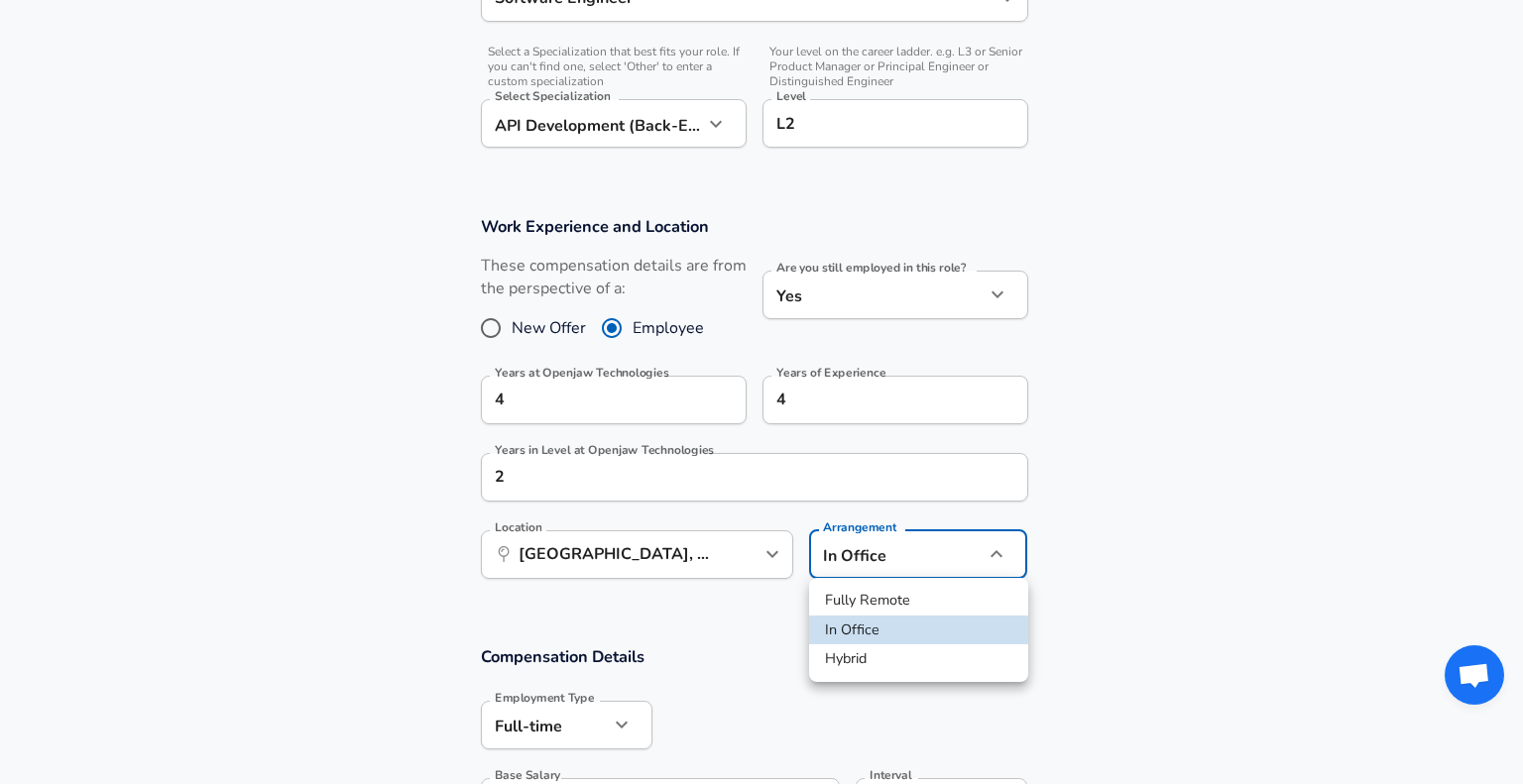 click on "Hybrid" at bounding box center (918, 659) 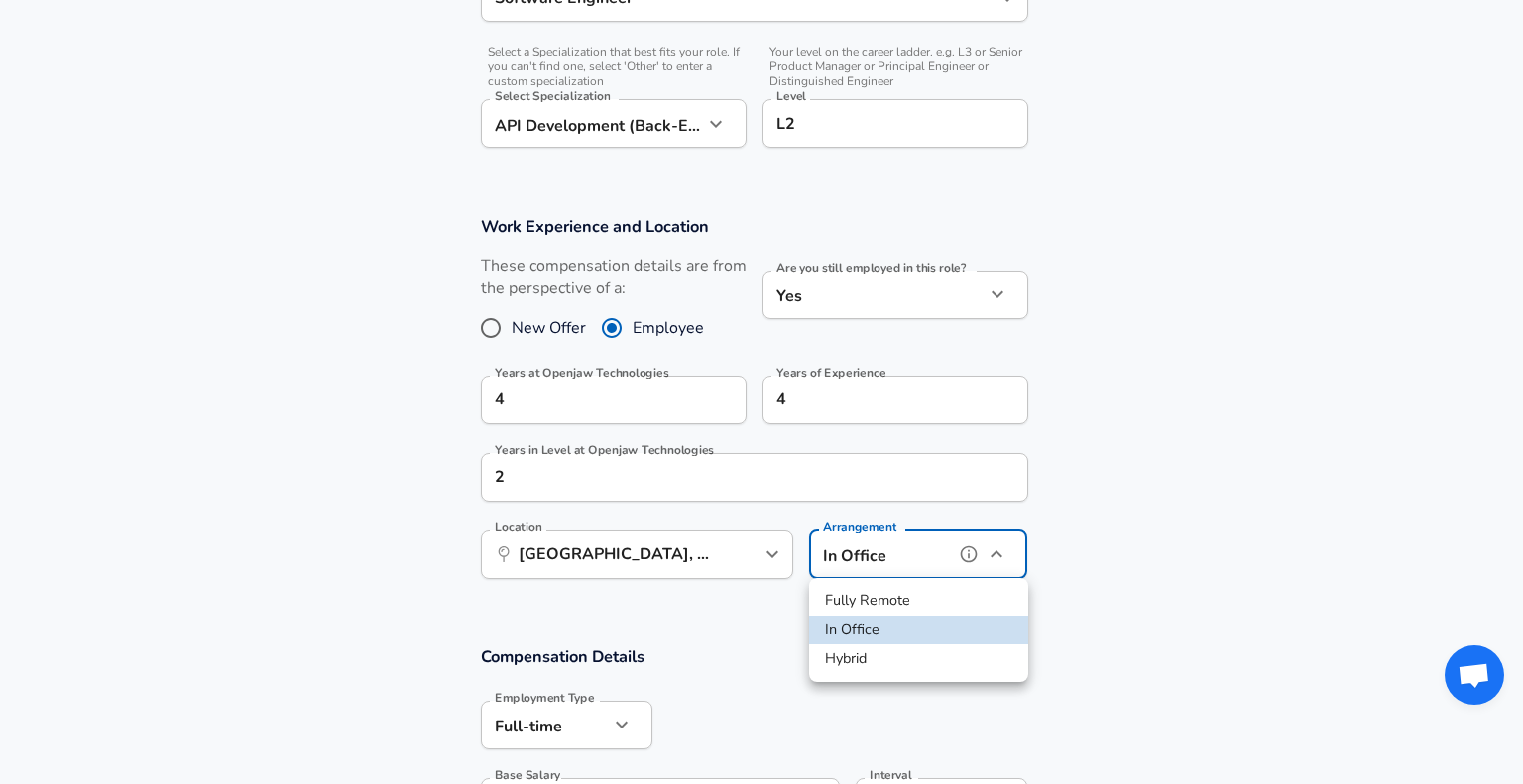 type on "hybrid" 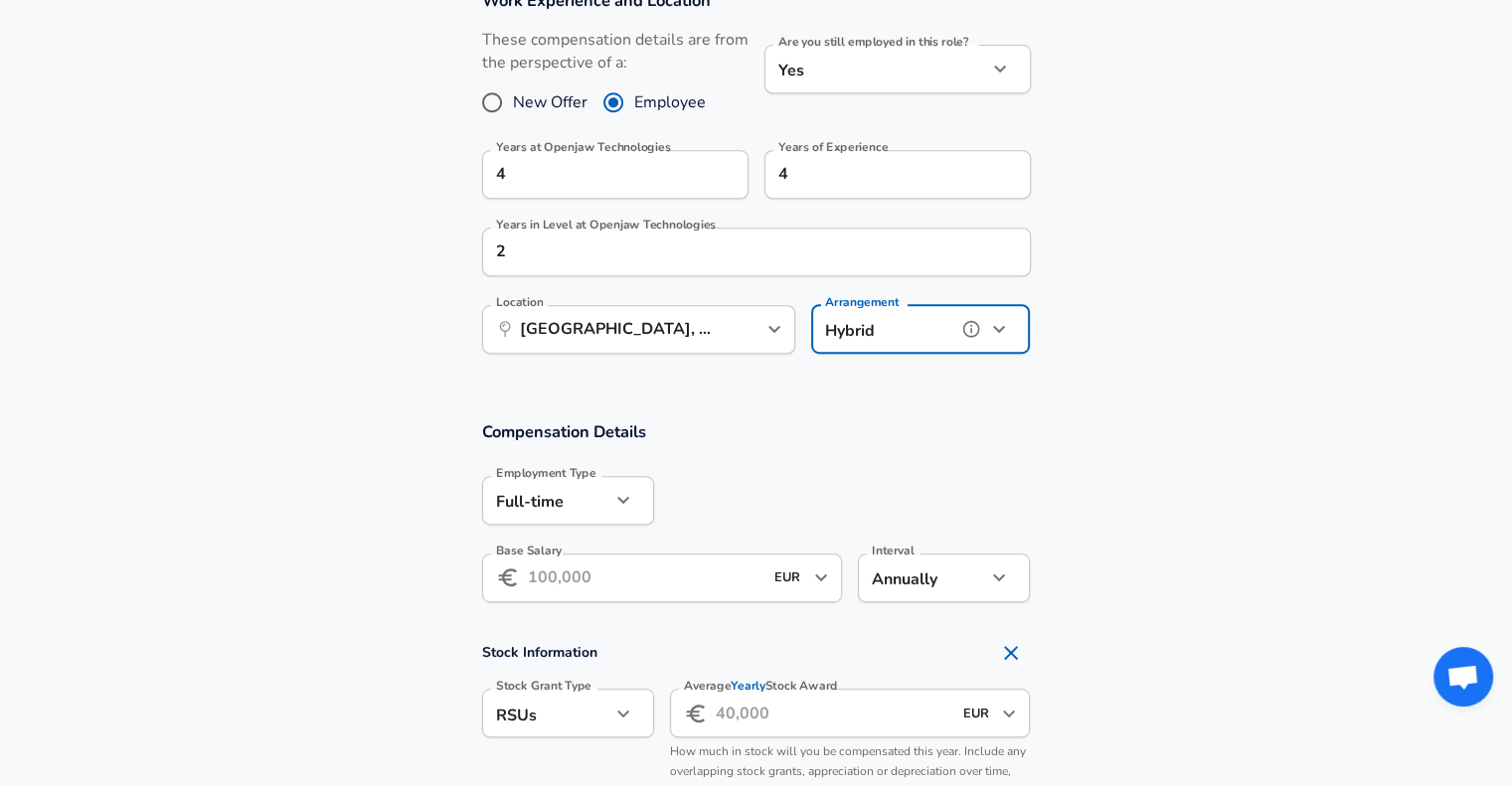 scroll, scrollTop: 954, scrollLeft: 0, axis: vertical 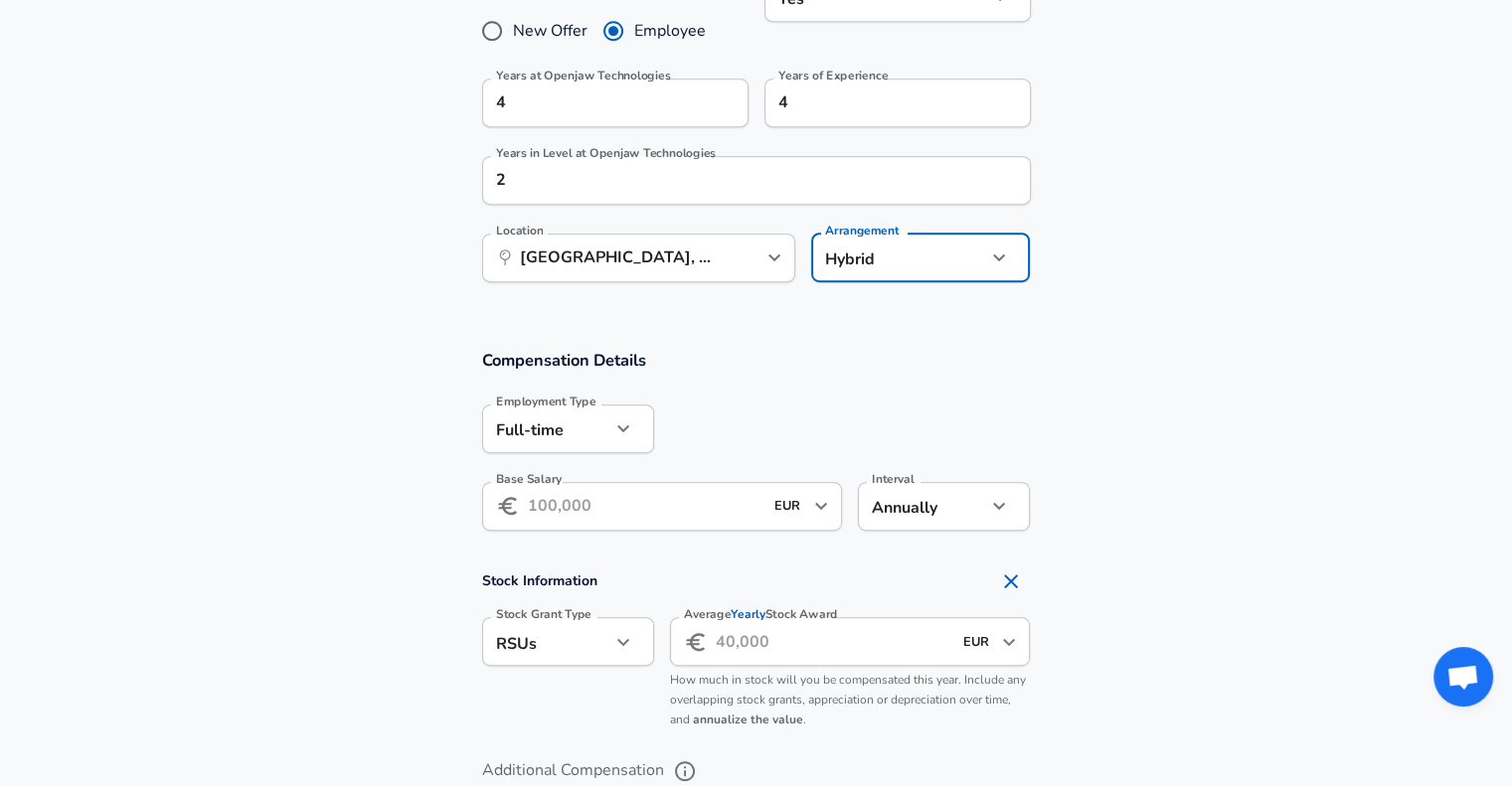 click on "Base Salary" at bounding box center (645, 506) 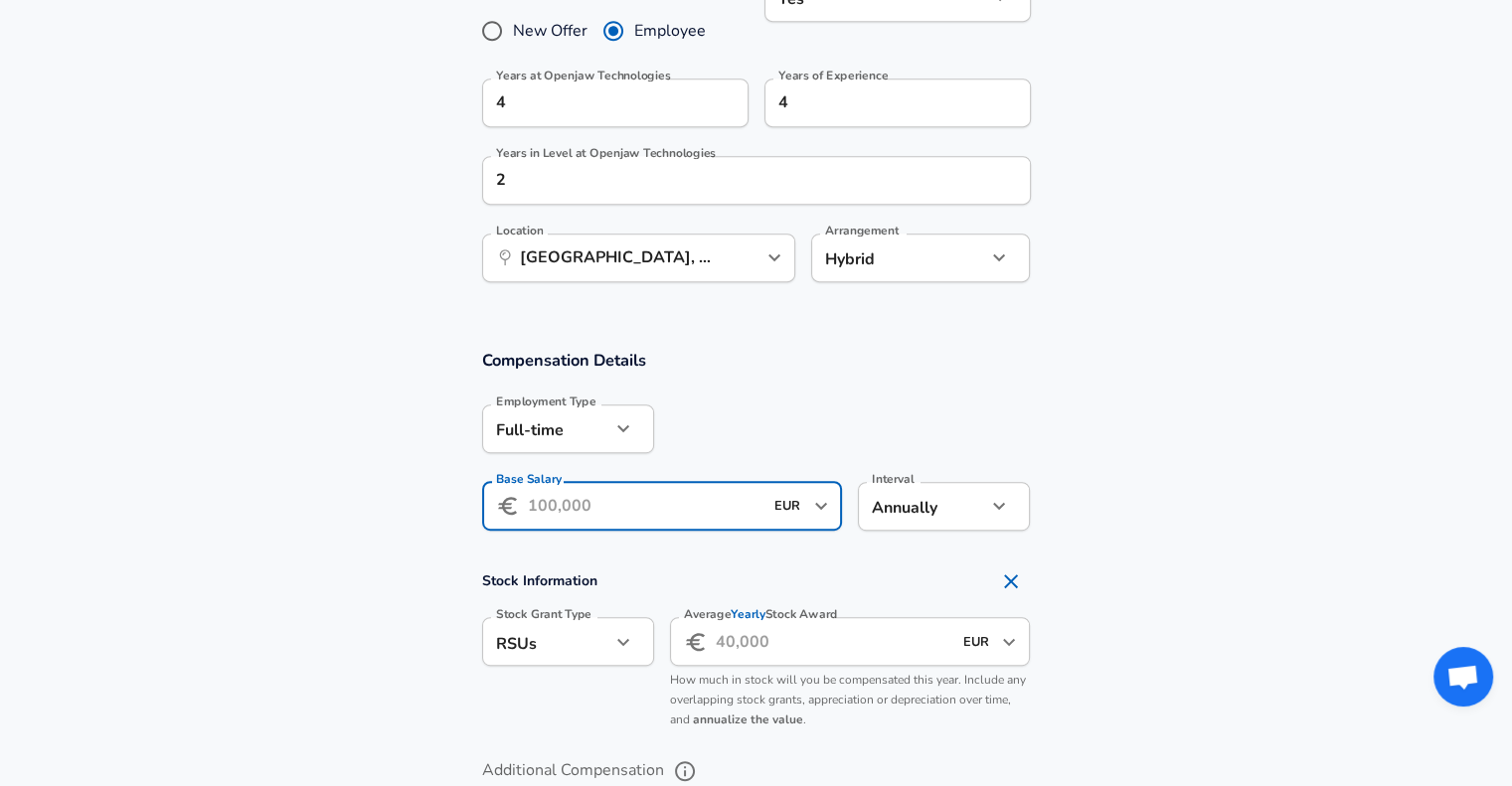 type on "6" 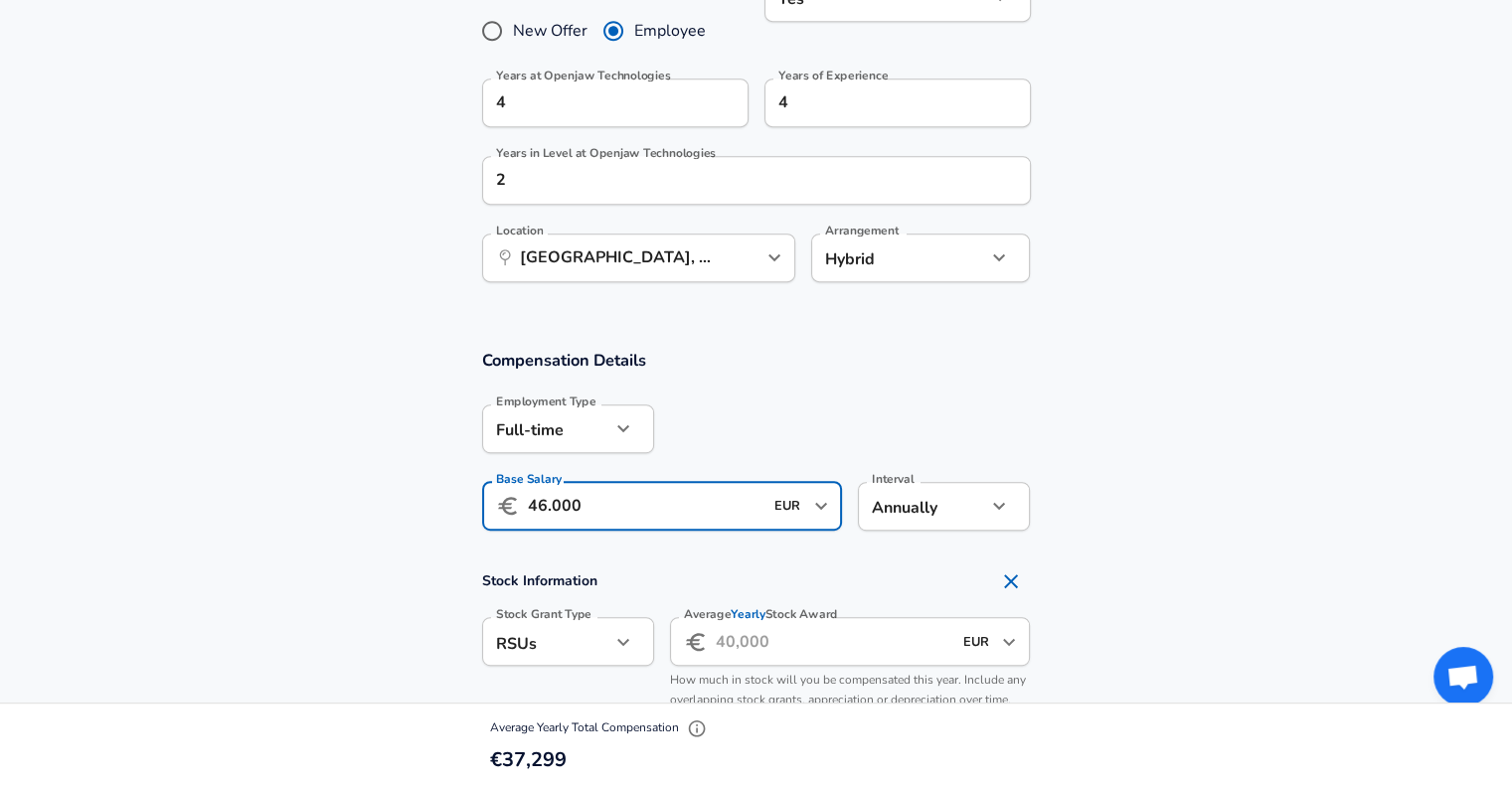 type on "46.000" 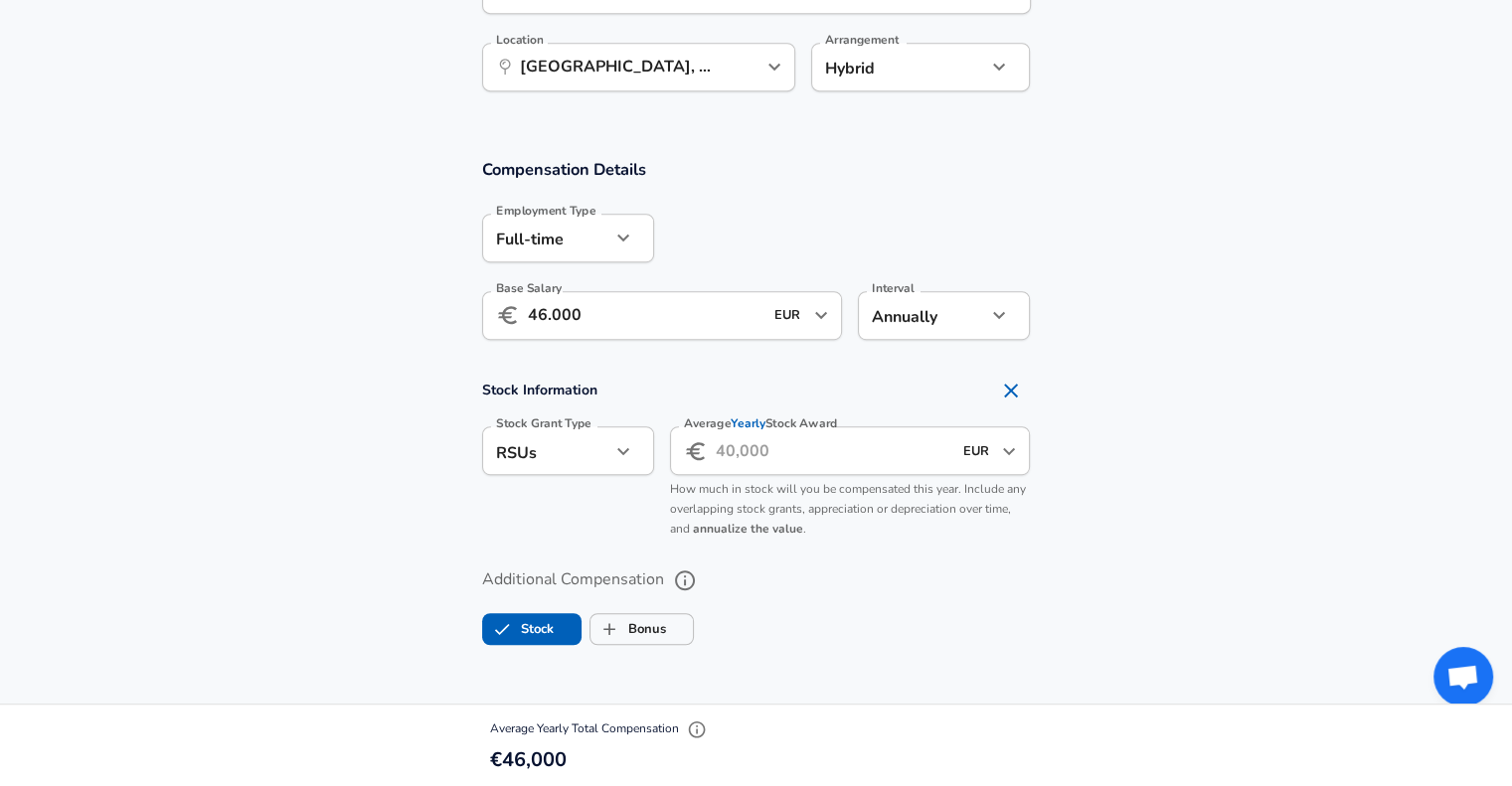 scroll, scrollTop: 1153, scrollLeft: 0, axis: vertical 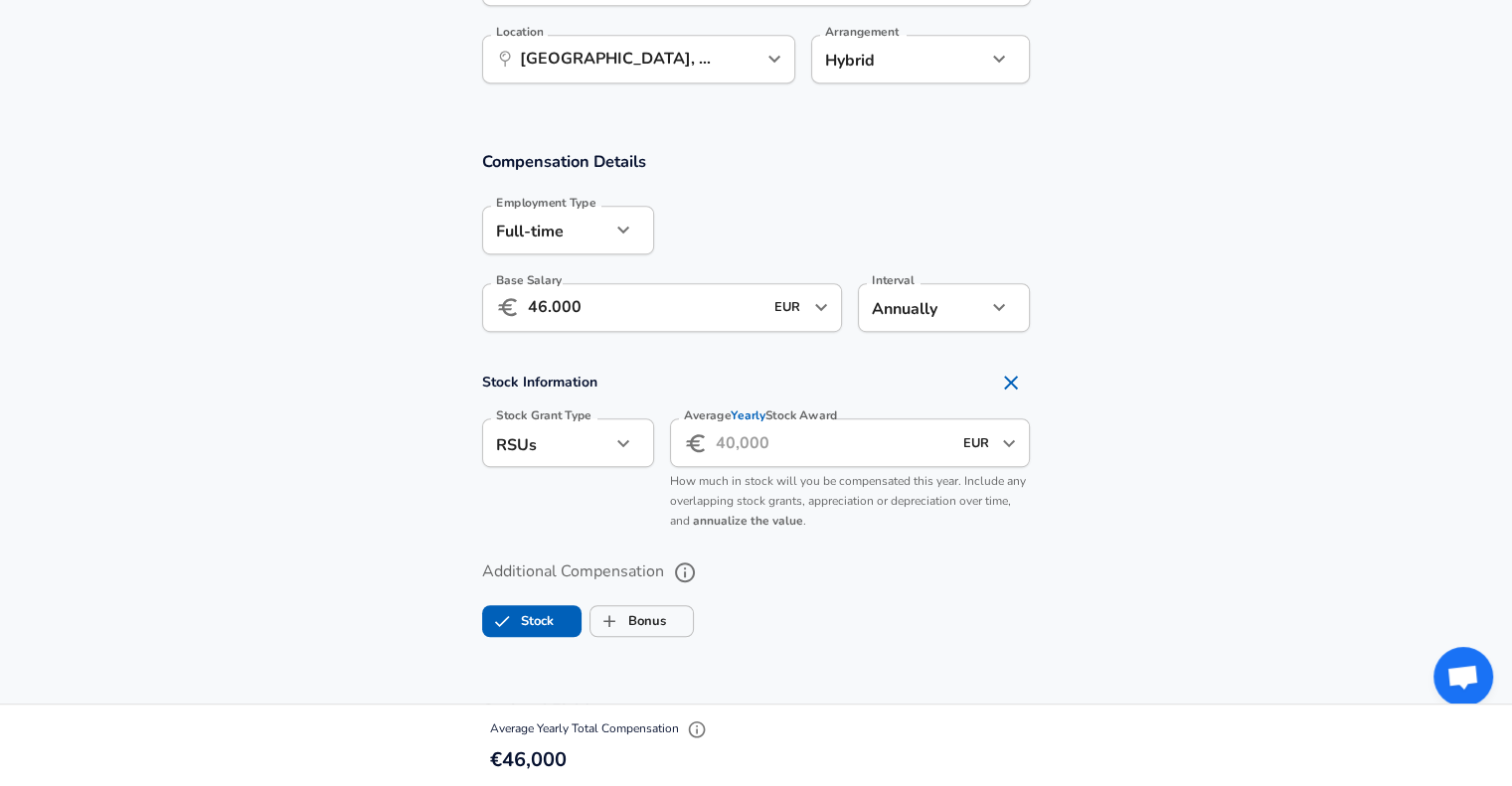 click 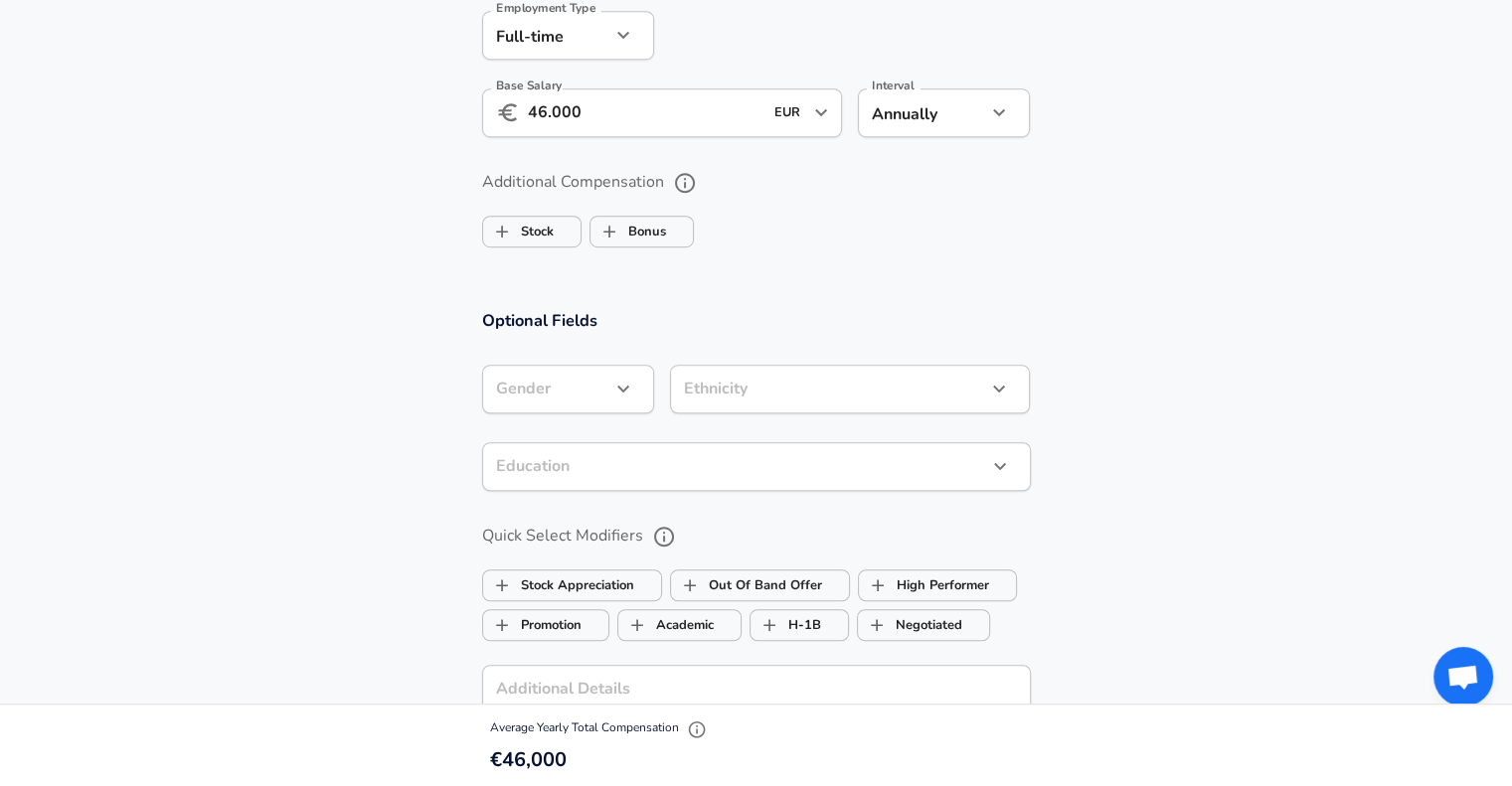 scroll, scrollTop: 1351, scrollLeft: 0, axis: vertical 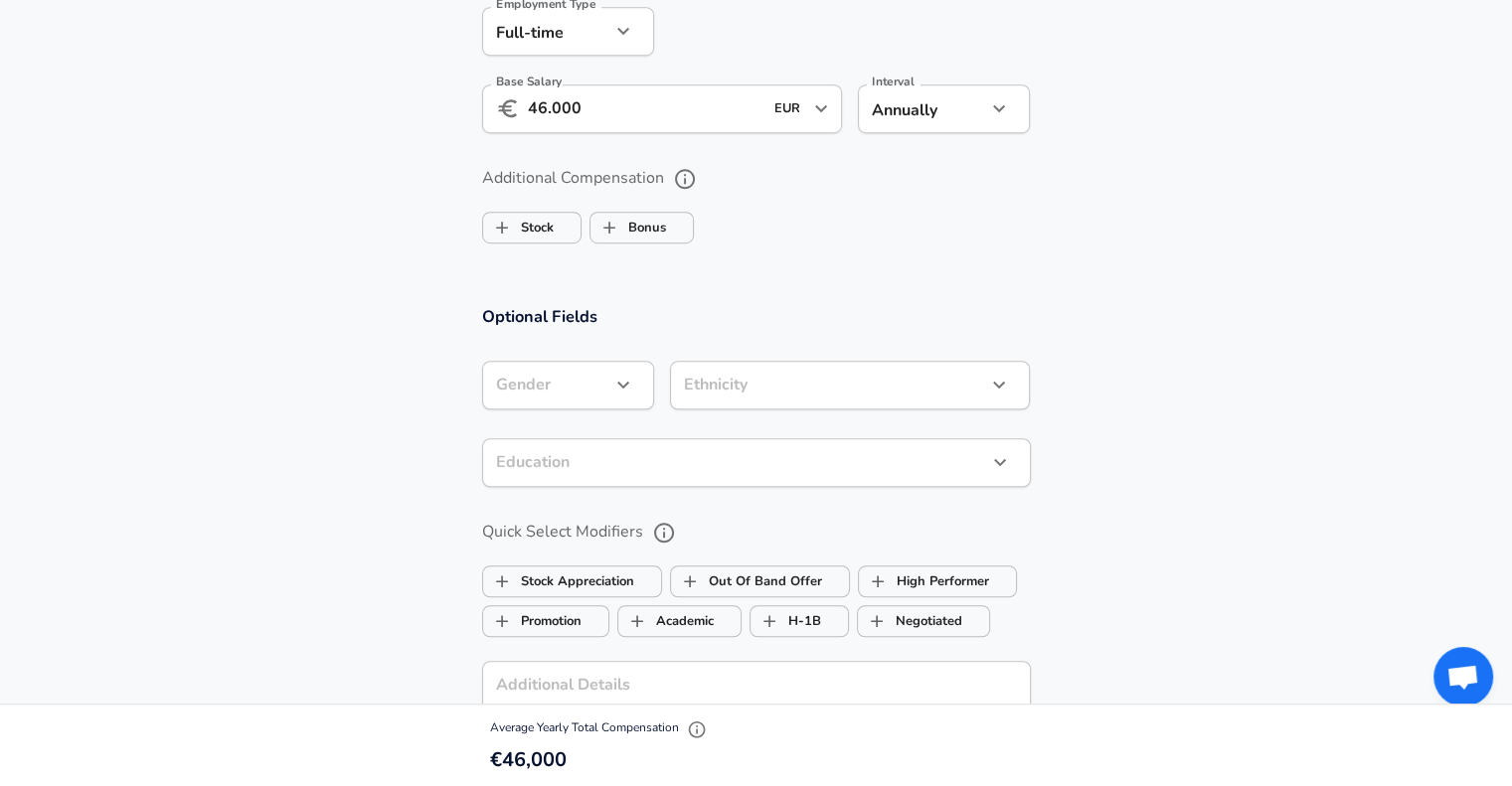 click on "We value your privacy We use cookies to enhance your browsing experience, serve personalized ads or content, and analyze our traffic. By clicking "Accept All", you consent to our use of cookies. Customize    Accept All   Customize Consent Preferences   We use cookies to help you navigate efficiently and perform certain functions. You will find detailed information about all cookies under each consent category below. The cookies that are categorized as "Necessary" are stored on your browser as they are essential for enabling the basic functionalities of the site. ...  Show more Necessary Always Active Necessary cookies are required to enable the basic features of this site, such as providing secure log-in or adjusting your consent preferences. These cookies do not store any personally identifiable data. Cookie _GRECAPTCHA Duration 5 months 27 days Description Google Recaptcha service sets this cookie to identify bots to protect the website against malicious spam attacks. Cookie __stripe_mid Duration 1 year MR" at bounding box center [756, -959] 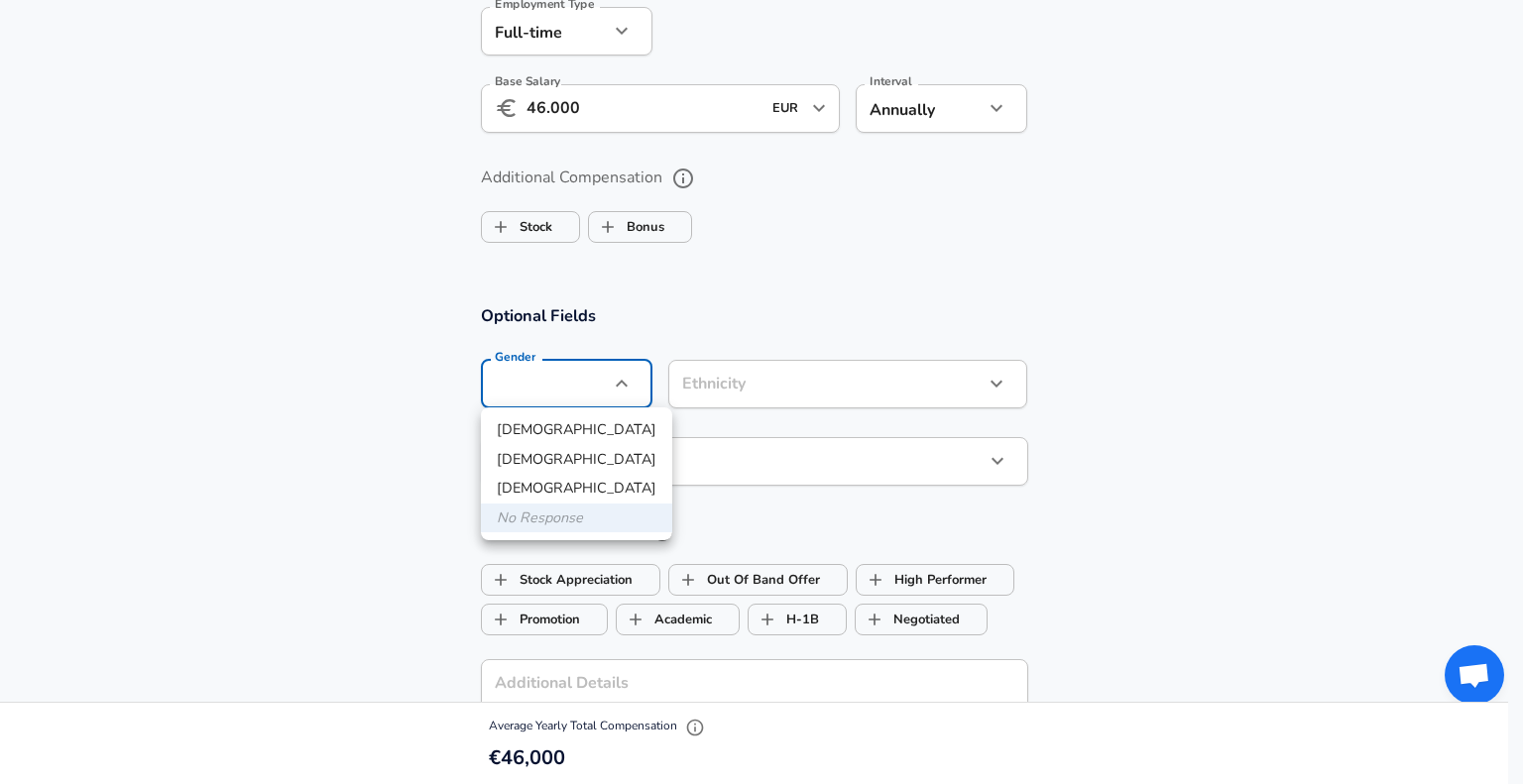 click on "[DEMOGRAPHIC_DATA]" at bounding box center (576, 430) 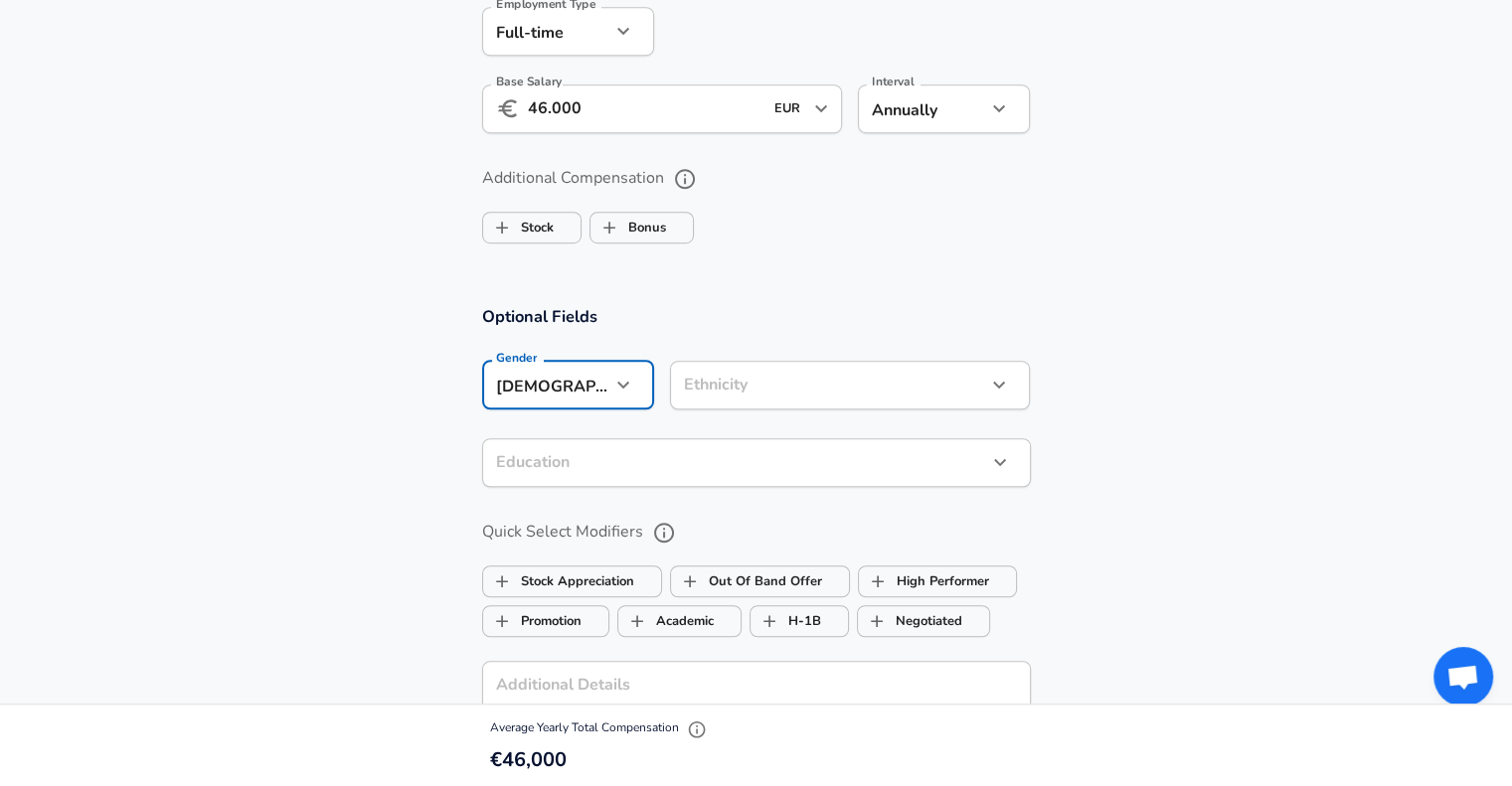 click on "We value your privacy We use cookies to enhance your browsing experience, serve personalized ads or content, and analyze our traffic. By clicking "Accept All", you consent to our use of cookies. Customize    Accept All   Customize Consent Preferences   We use cookies to help you navigate efficiently and perform certain functions. You will find detailed information about all cookies under each consent category below. The cookies that are categorized as "Necessary" are stored on your browser as they are essential for enabling the basic functionalities of the site. ...  Show more Necessary Always Active Necessary cookies are required to enable the basic features of this site, such as providing secure log-in or adjusting your consent preferences. These cookies do not store any personally identifiable data. Cookie _GRECAPTCHA Duration 5 months 27 days Description Google Recaptcha service sets this cookie to identify bots to protect the website against malicious spam attacks. Cookie __stripe_mid Duration 1 year MR" at bounding box center [756, -959] 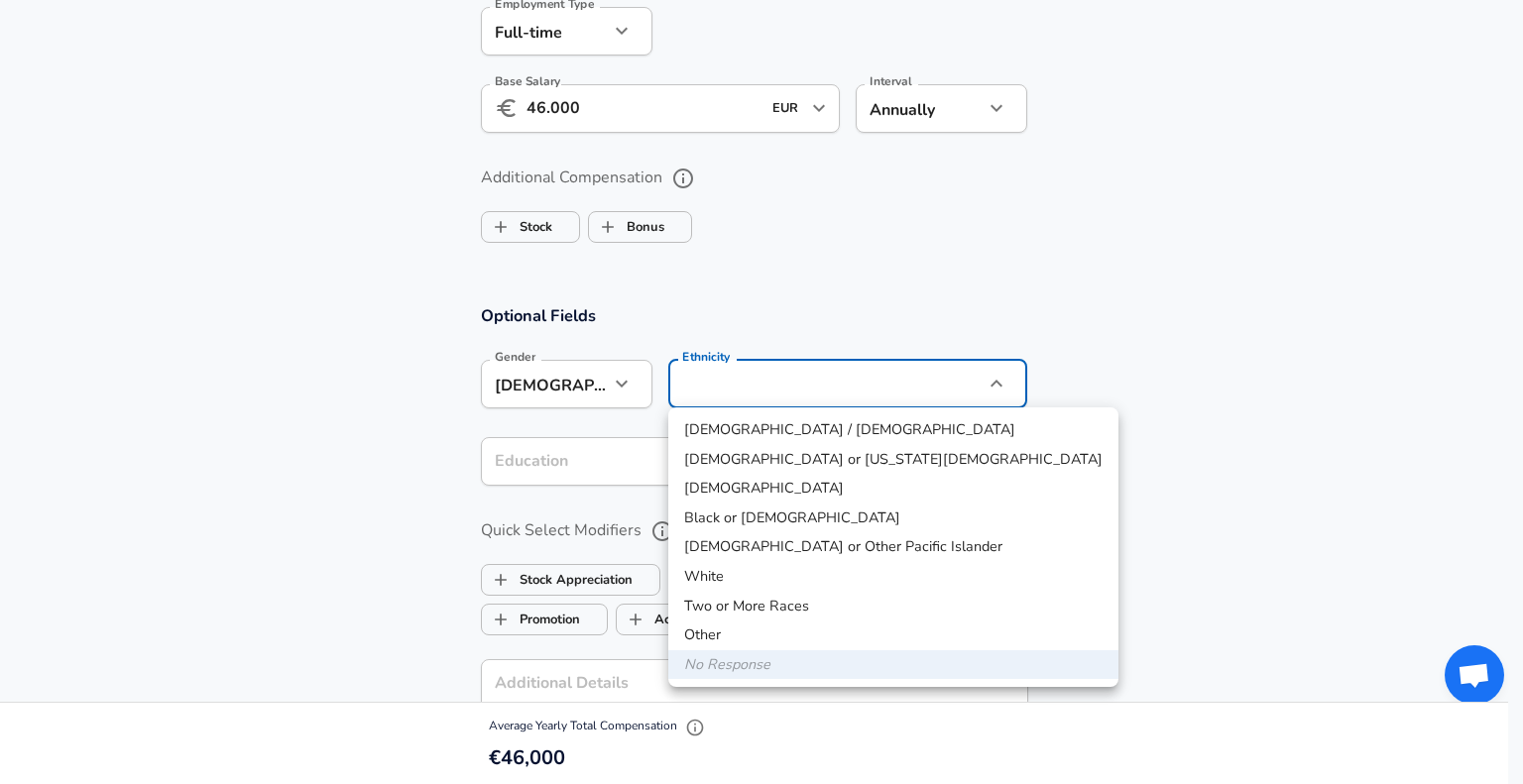 click on "White" at bounding box center (893, 577) 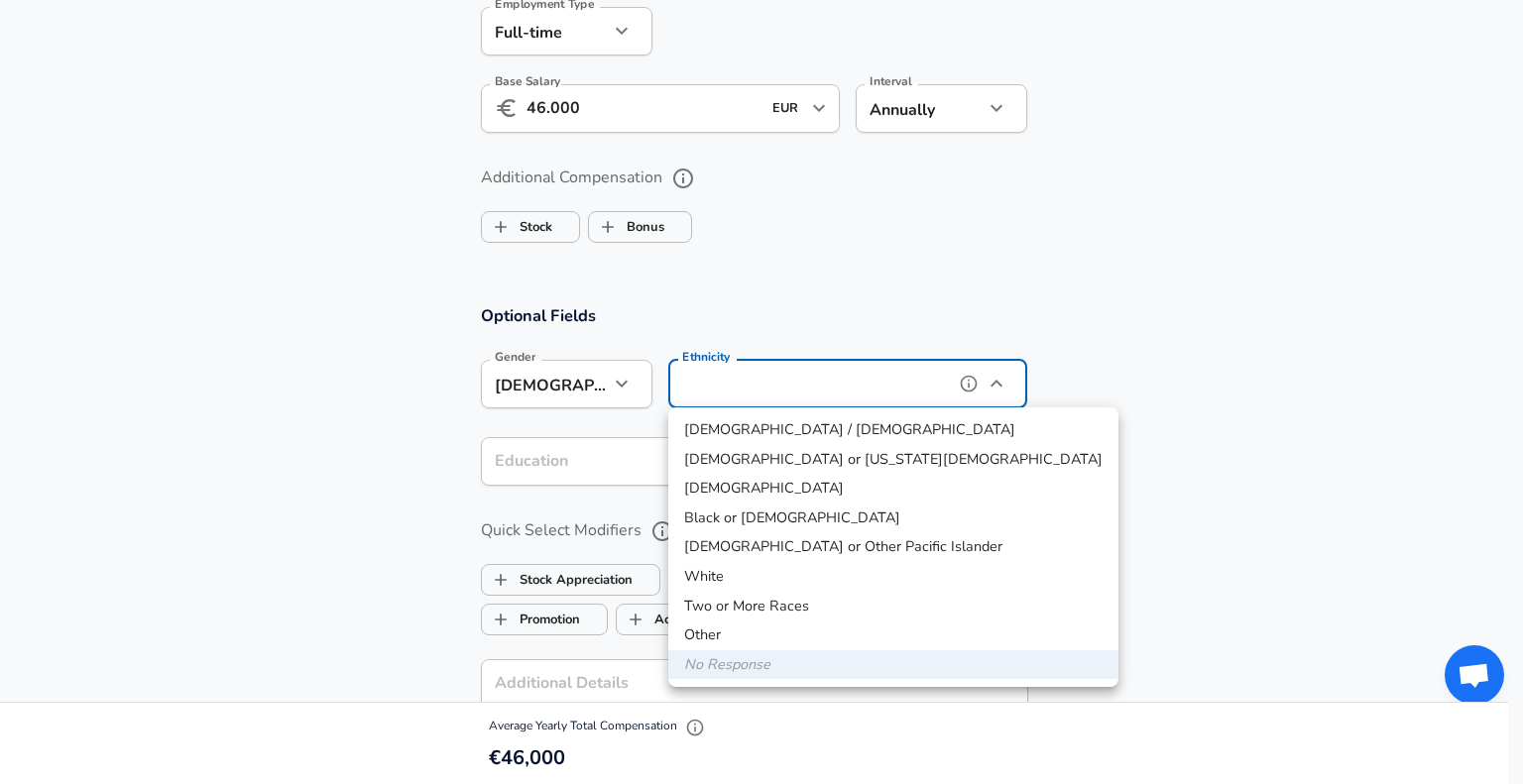 type on "White" 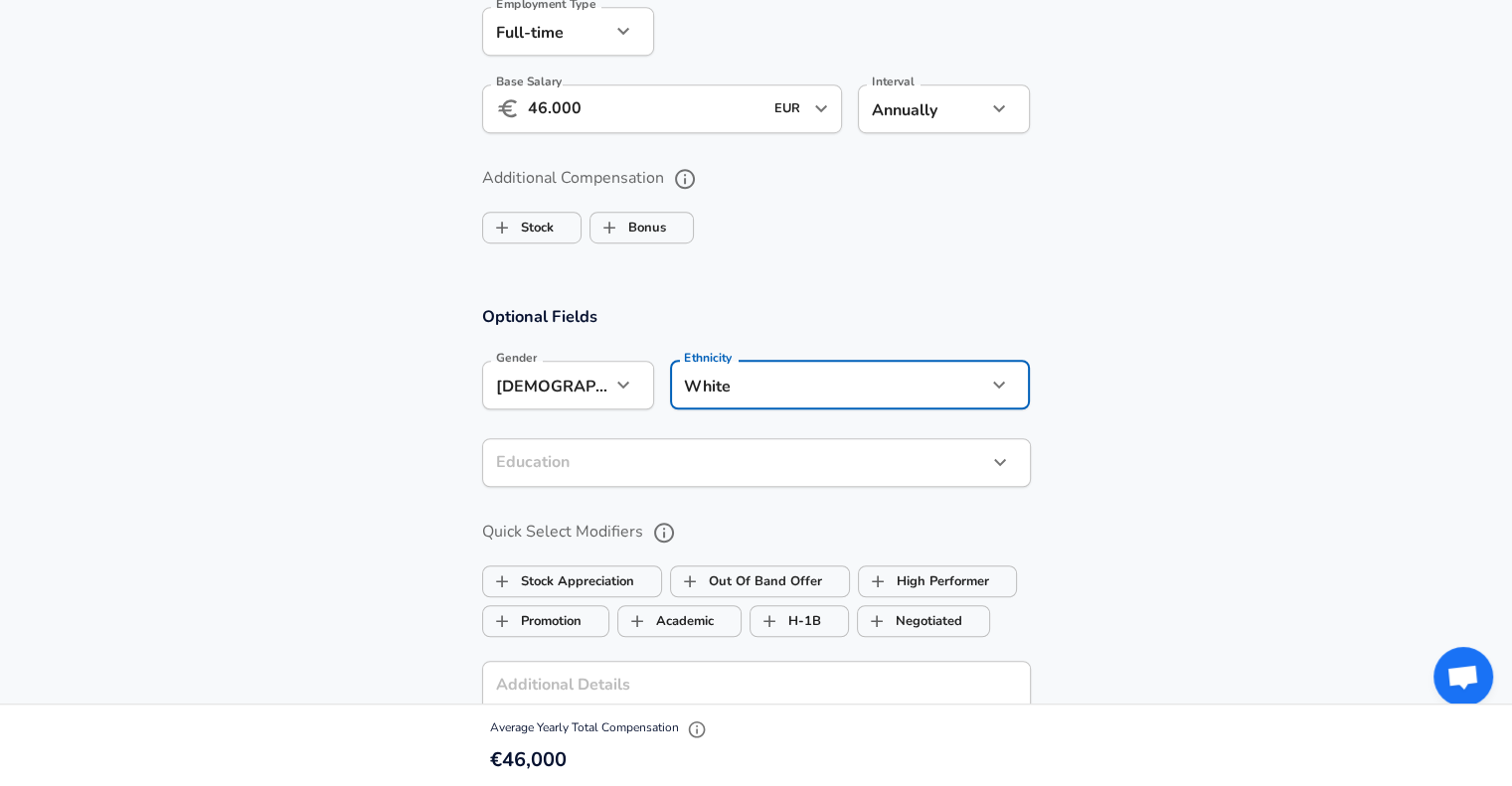 click on "We value your privacy We use cookies to enhance your browsing experience, serve personalized ads or content, and analyze our traffic. By clicking "Accept All", you consent to our use of cookies. Customize    Accept All   Customize Consent Preferences   We use cookies to help you navigate efficiently and perform certain functions. You will find detailed information about all cookies under each consent category below. The cookies that are categorized as "Necessary" are stored on your browser as they are essential for enabling the basic functionalities of the site. ...  Show more Necessary Always Active Necessary cookies are required to enable the basic features of this site, such as providing secure log-in or adjusting your consent preferences. These cookies do not store any personally identifiable data. Cookie _GRECAPTCHA Duration 5 months 27 days Description Google Recaptcha service sets this cookie to identify bots to protect the website against malicious spam attacks. Cookie __stripe_mid Duration 1 year MR" at bounding box center (756, -959) 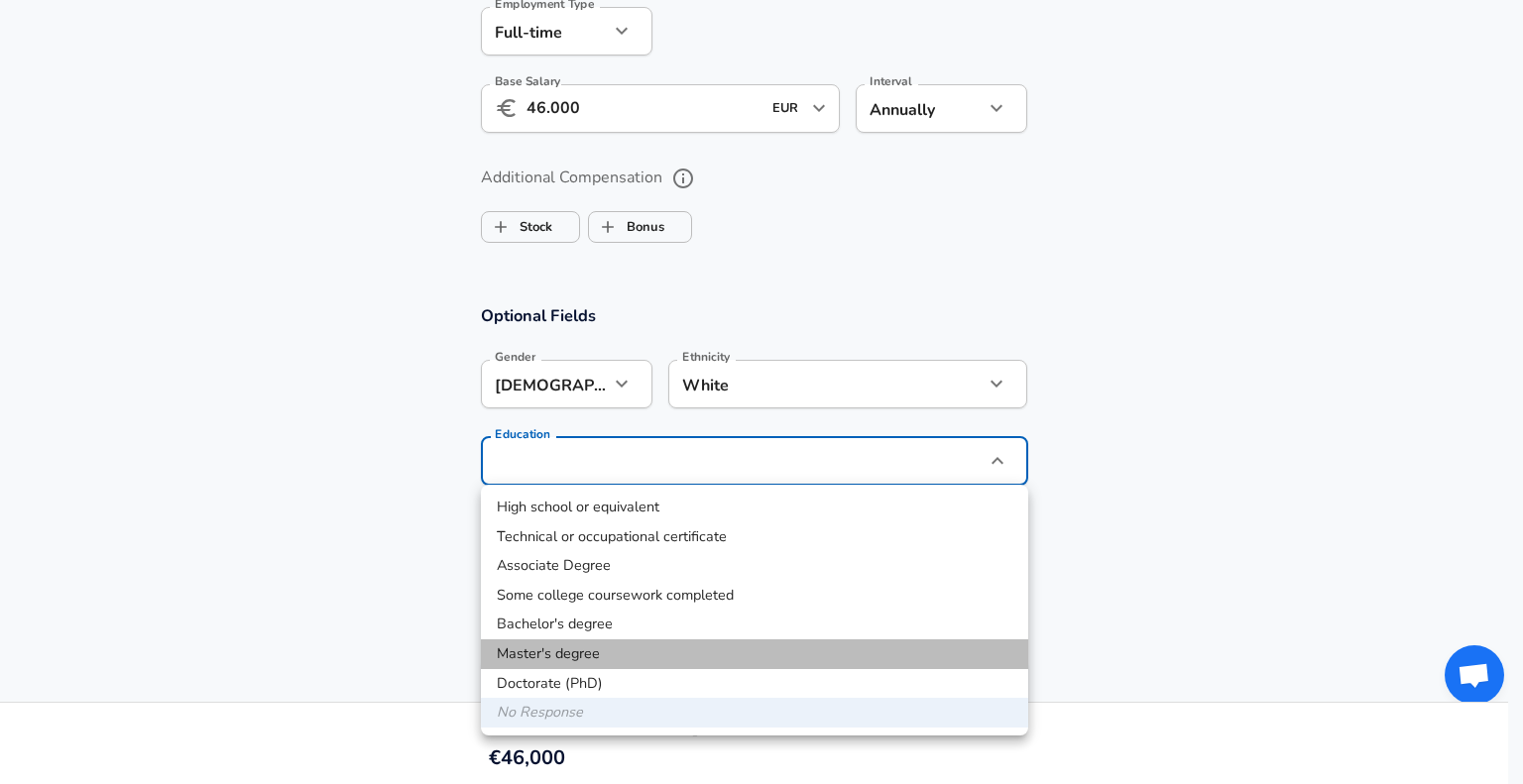 click on "Master's degree" at bounding box center [755, 654] 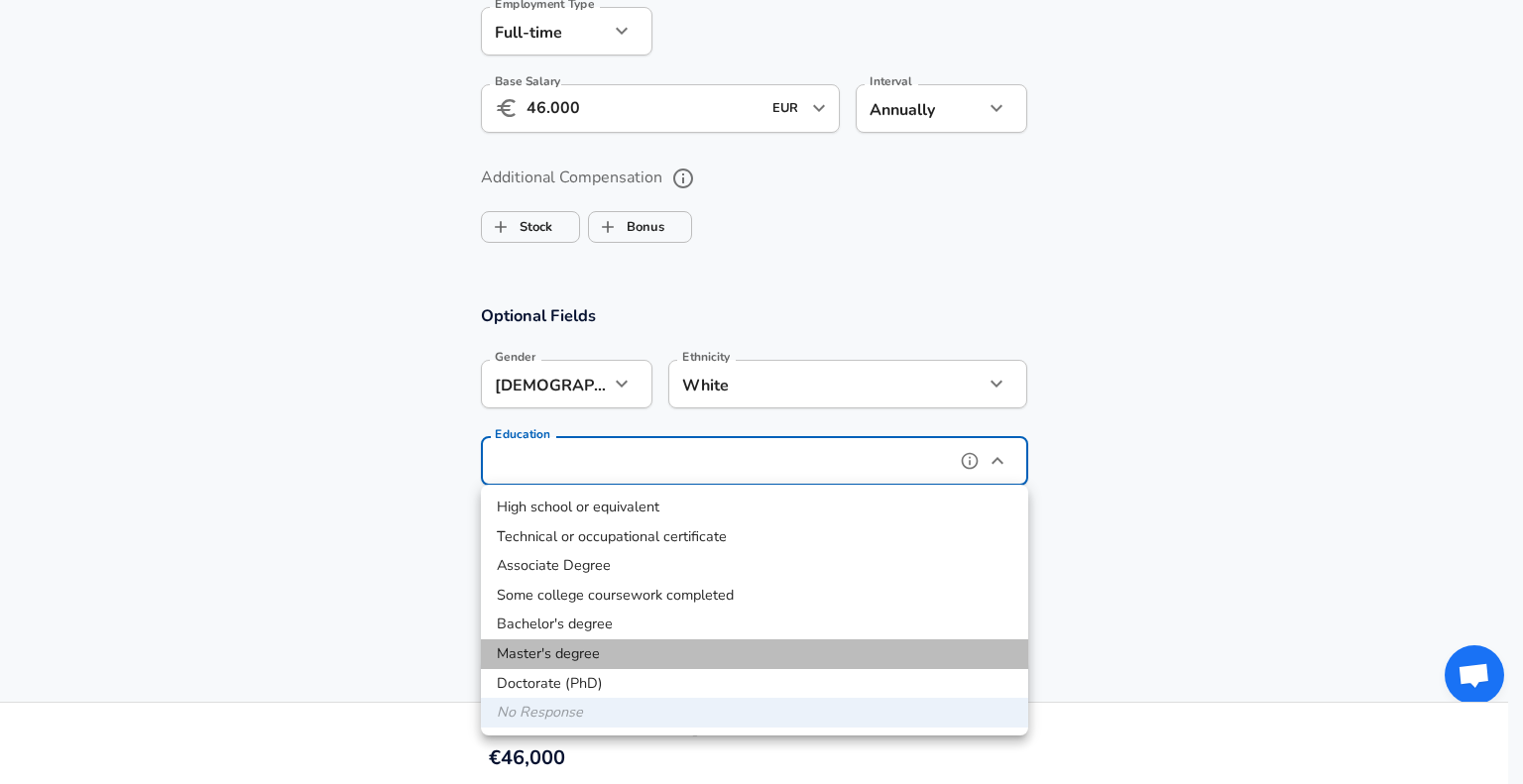 type on "Masters degree" 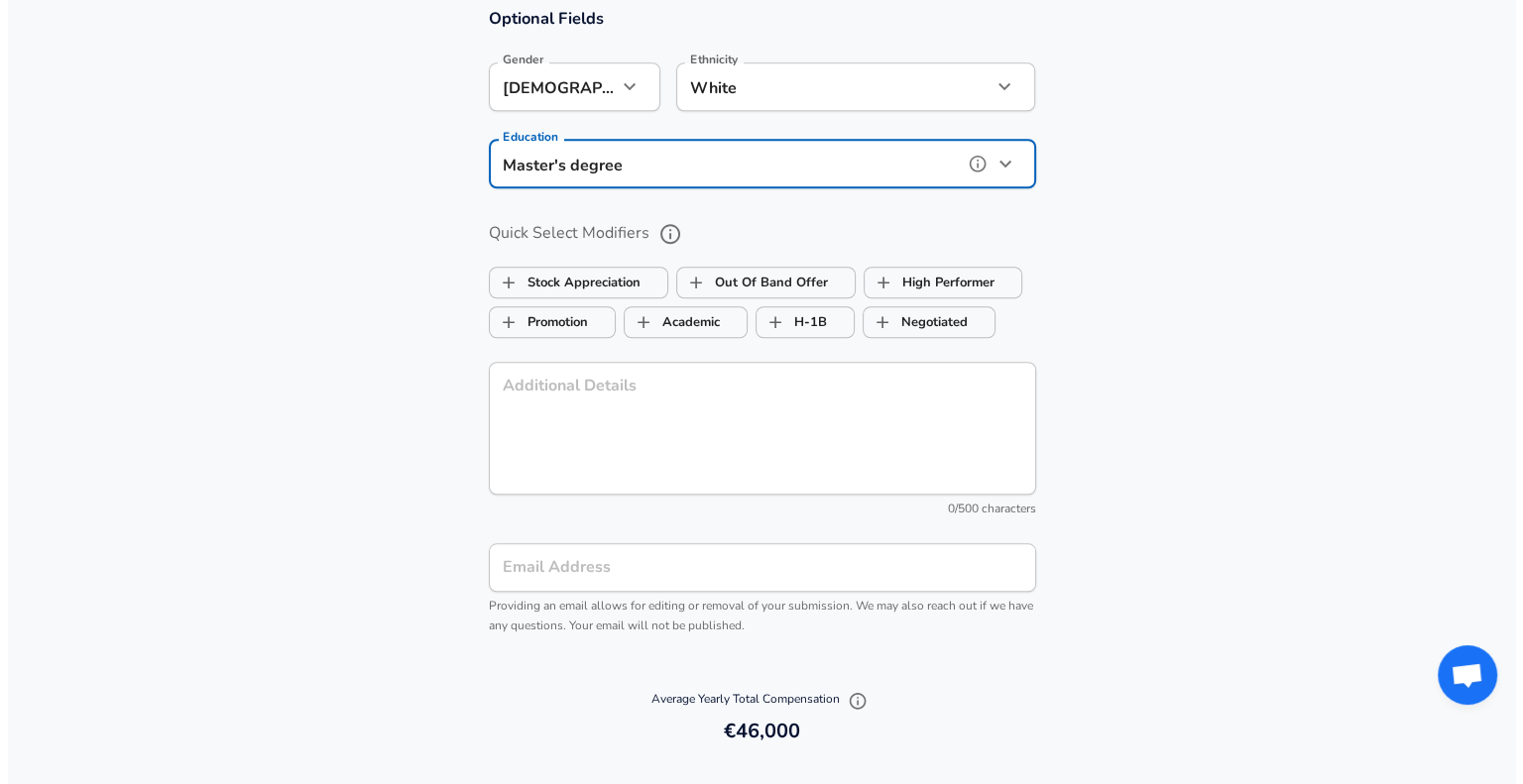 scroll, scrollTop: 1744, scrollLeft: 0, axis: vertical 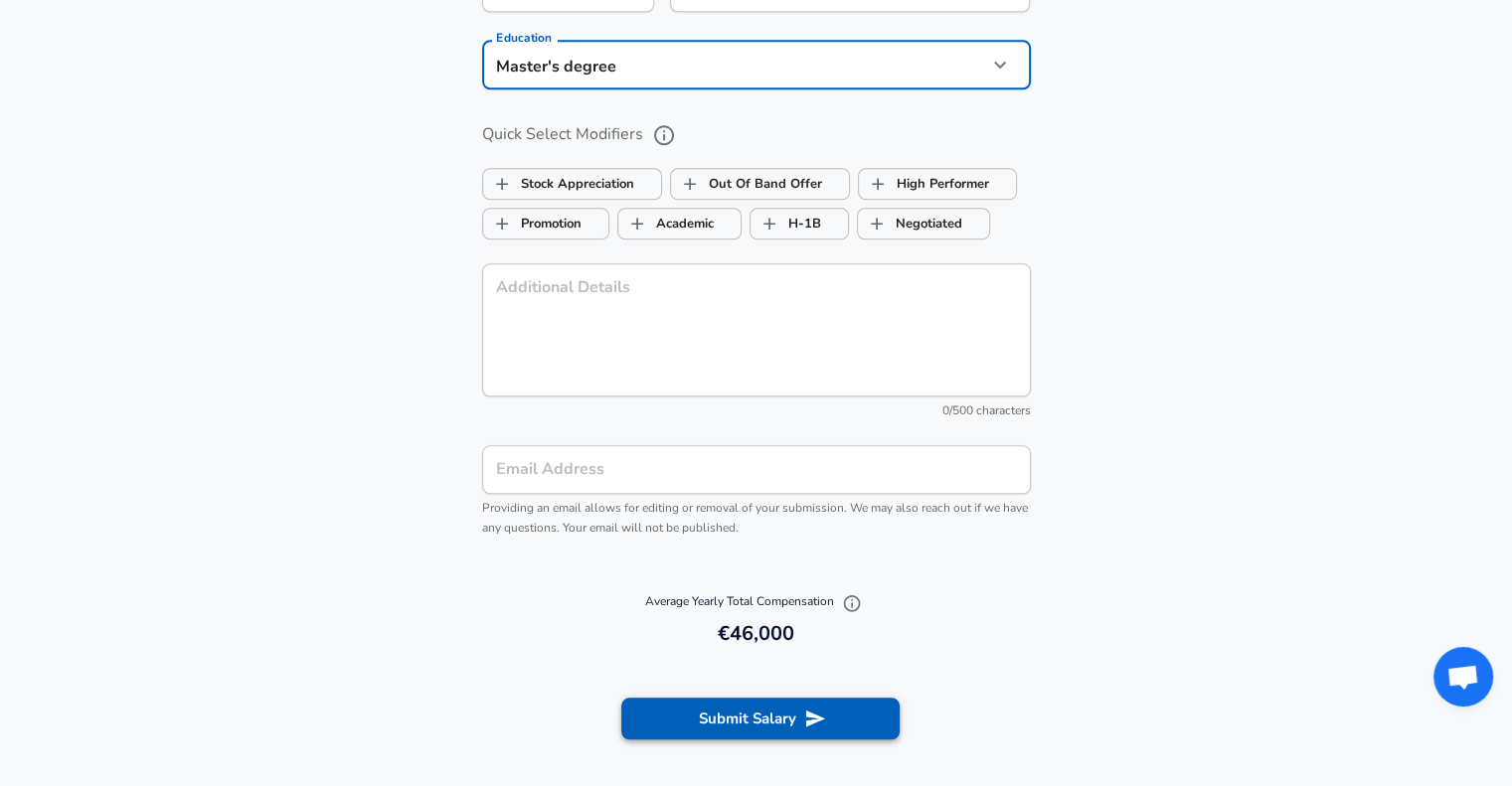 click on "Submit Salary" at bounding box center [760, 718] 